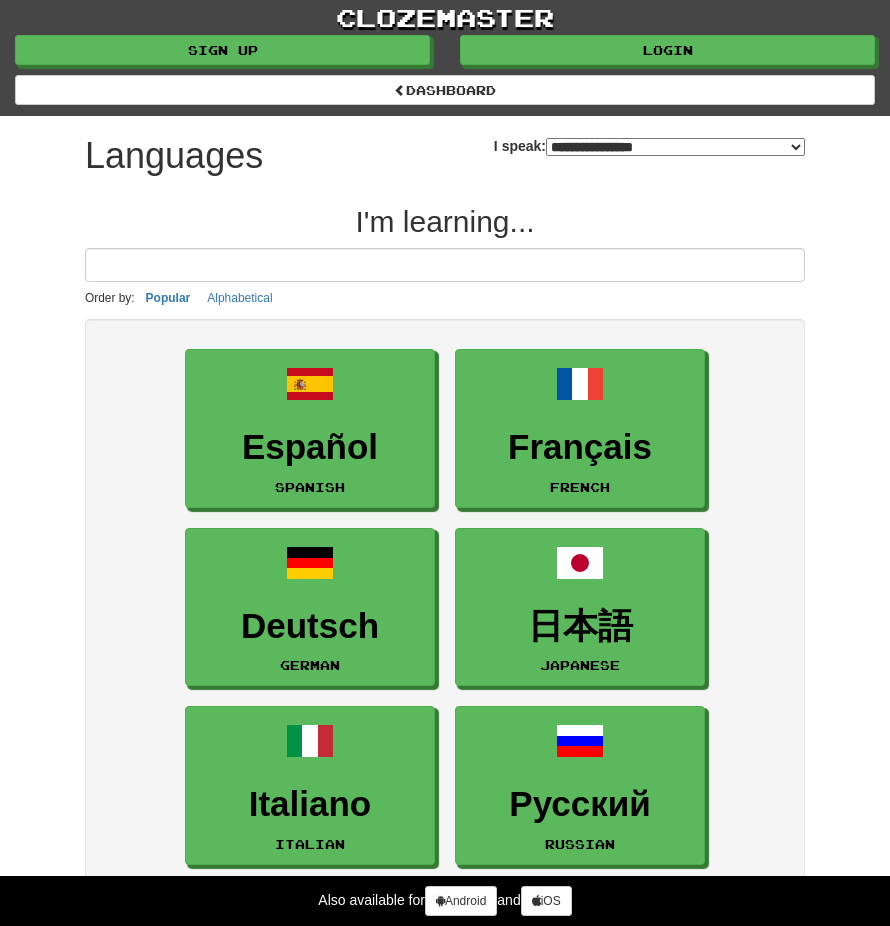 select on "*******" 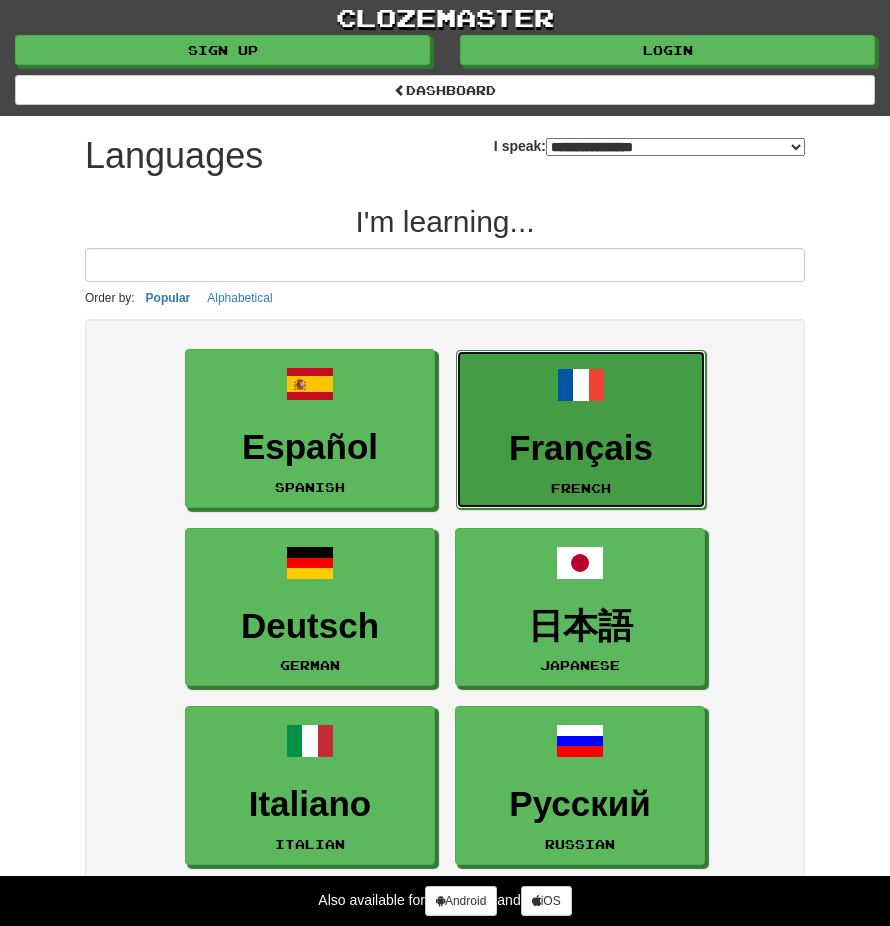click on "Français" at bounding box center [581, 448] 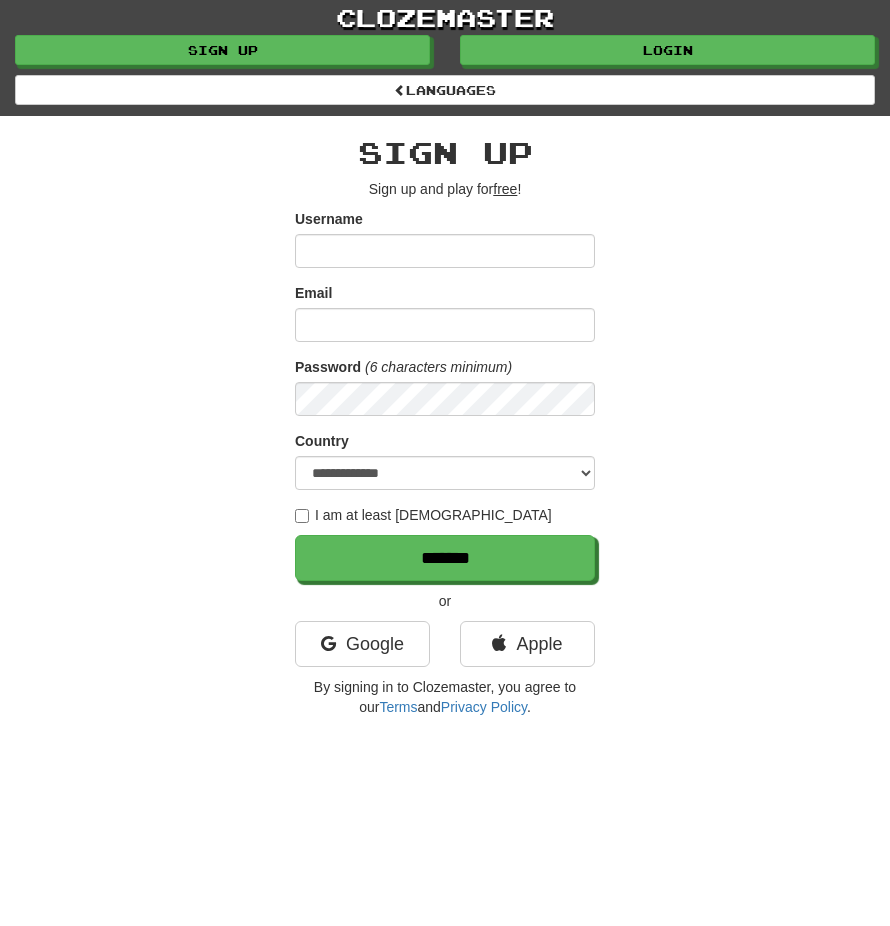 scroll, scrollTop: 102, scrollLeft: 0, axis: vertical 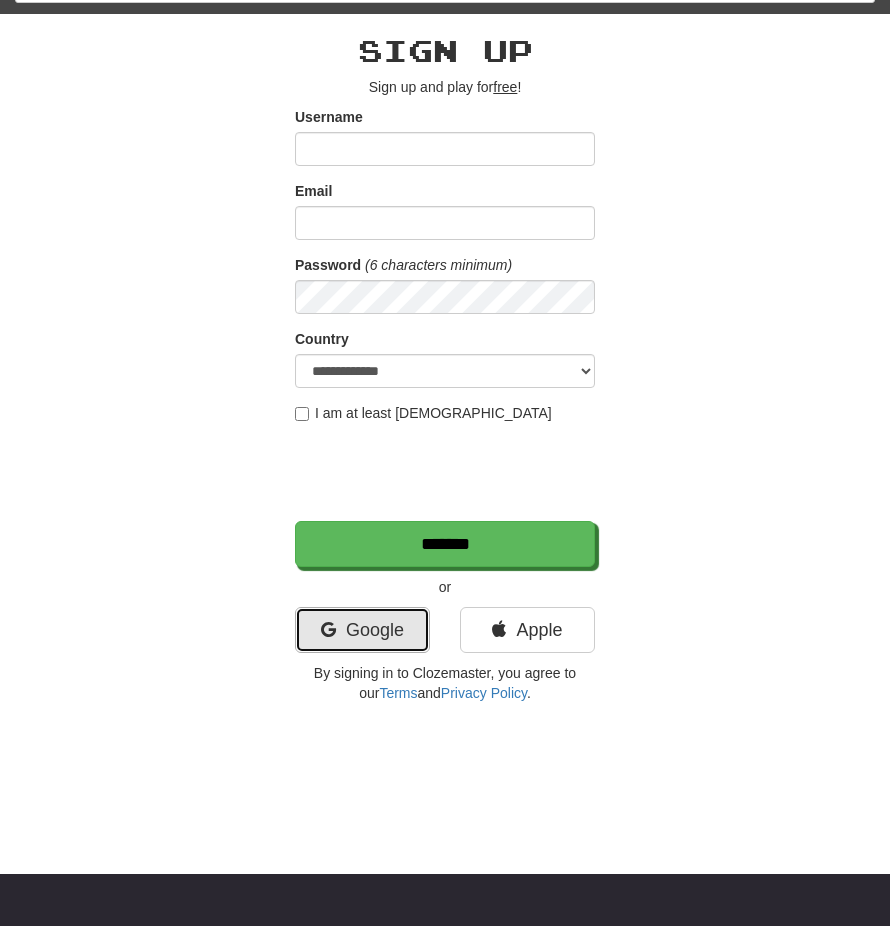 click on "Google" at bounding box center [362, 630] 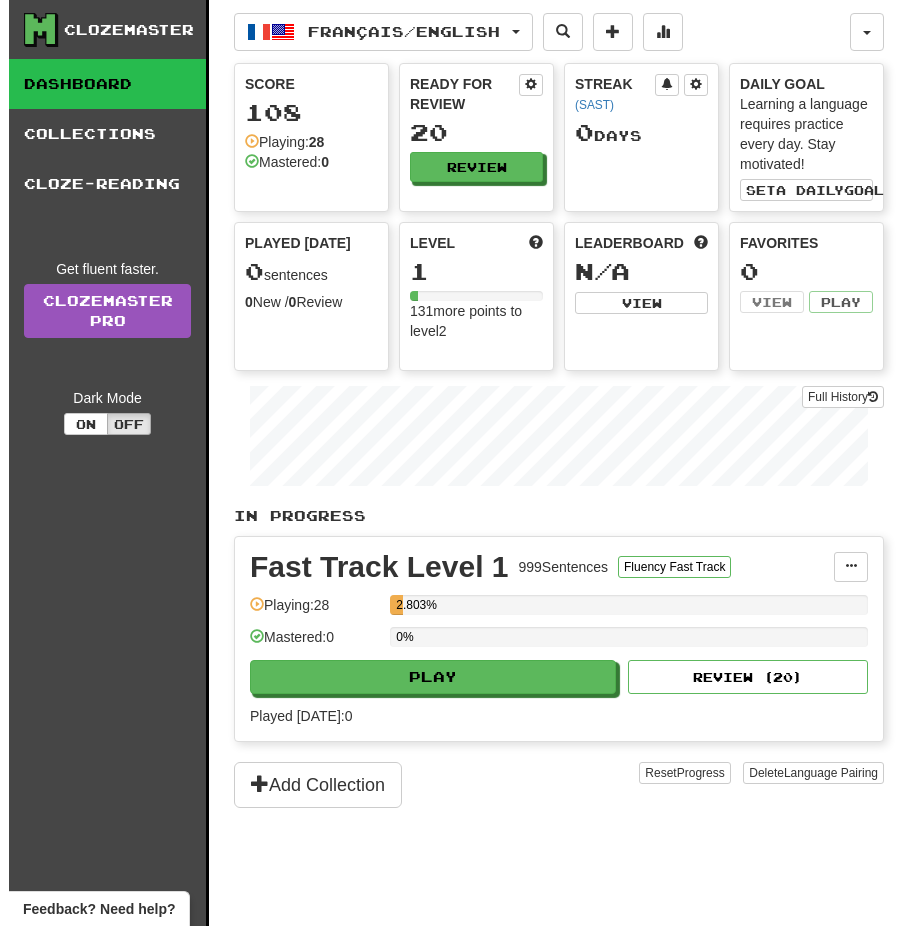 scroll, scrollTop: 0, scrollLeft: 0, axis: both 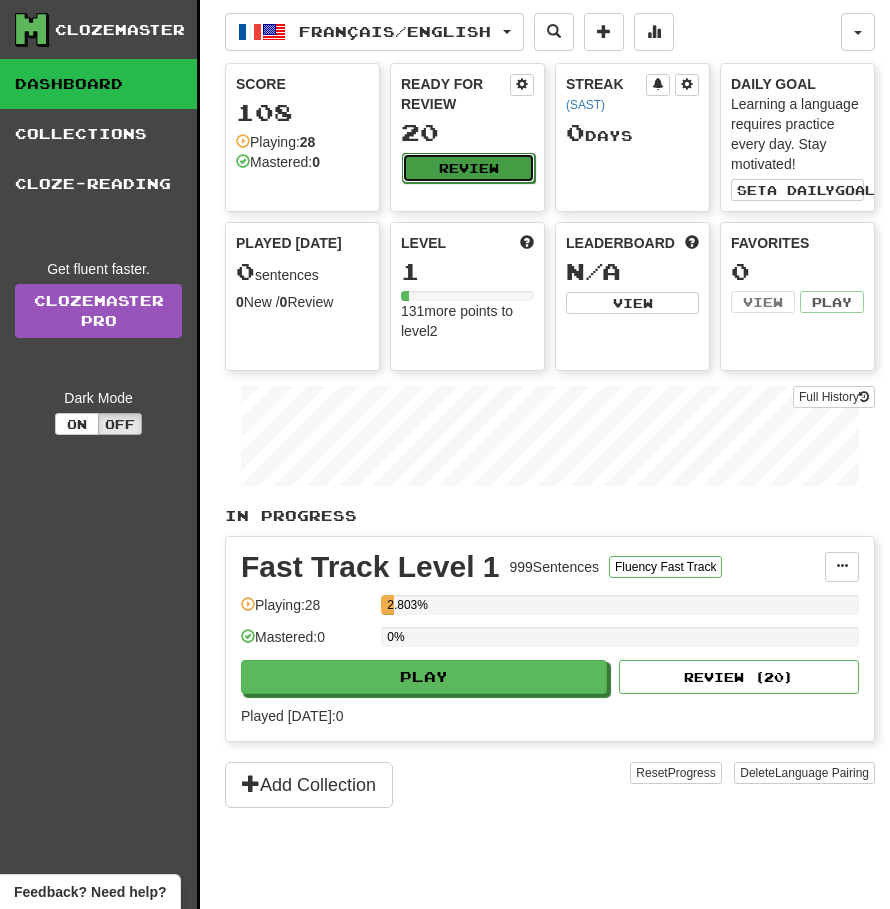 click on "Review" at bounding box center (468, 168) 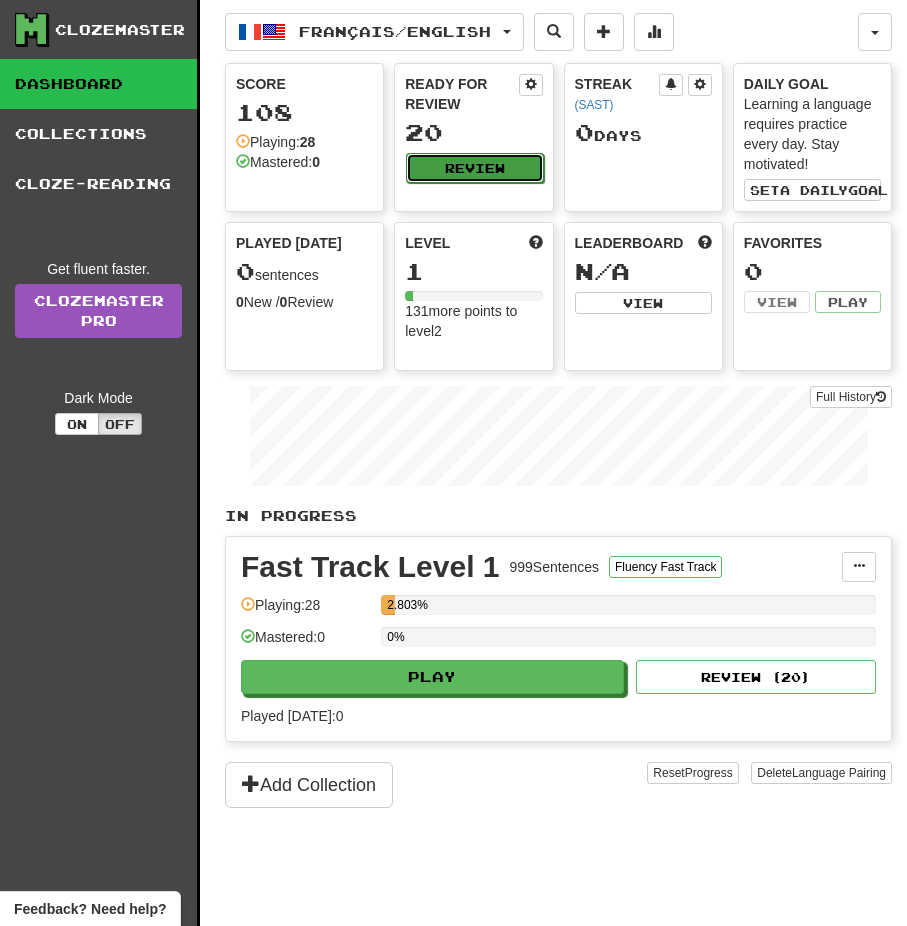 select on "**" 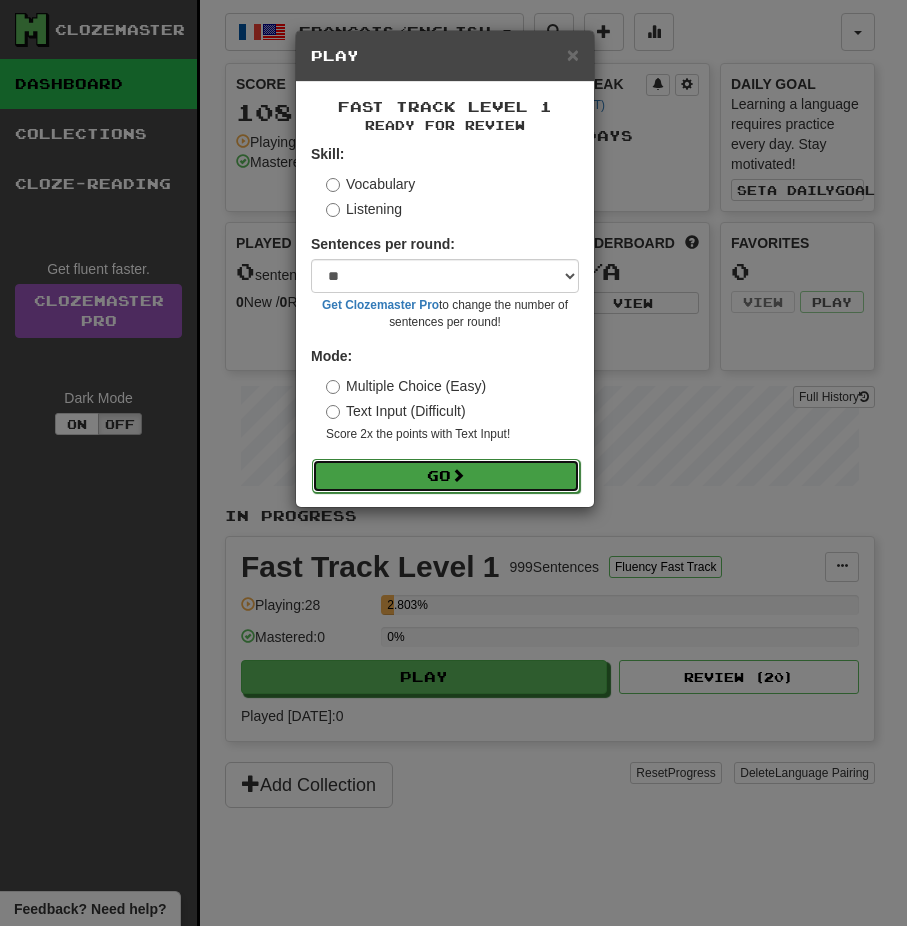 click on "Go" at bounding box center [446, 476] 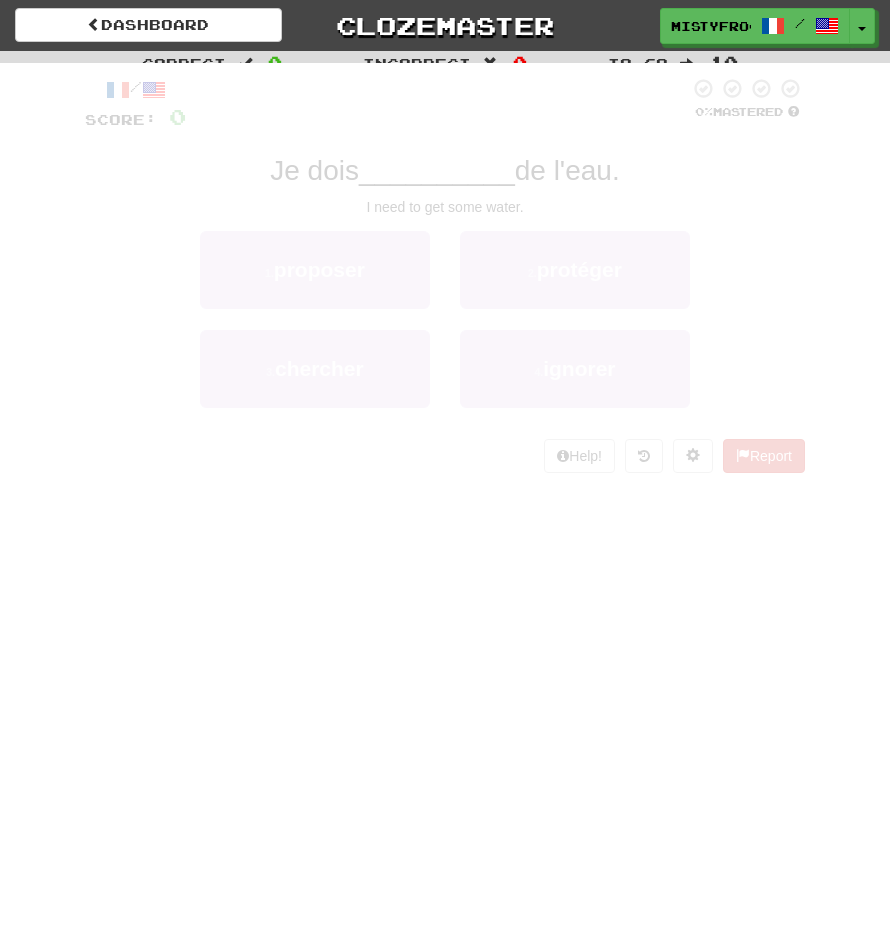 scroll, scrollTop: 0, scrollLeft: 0, axis: both 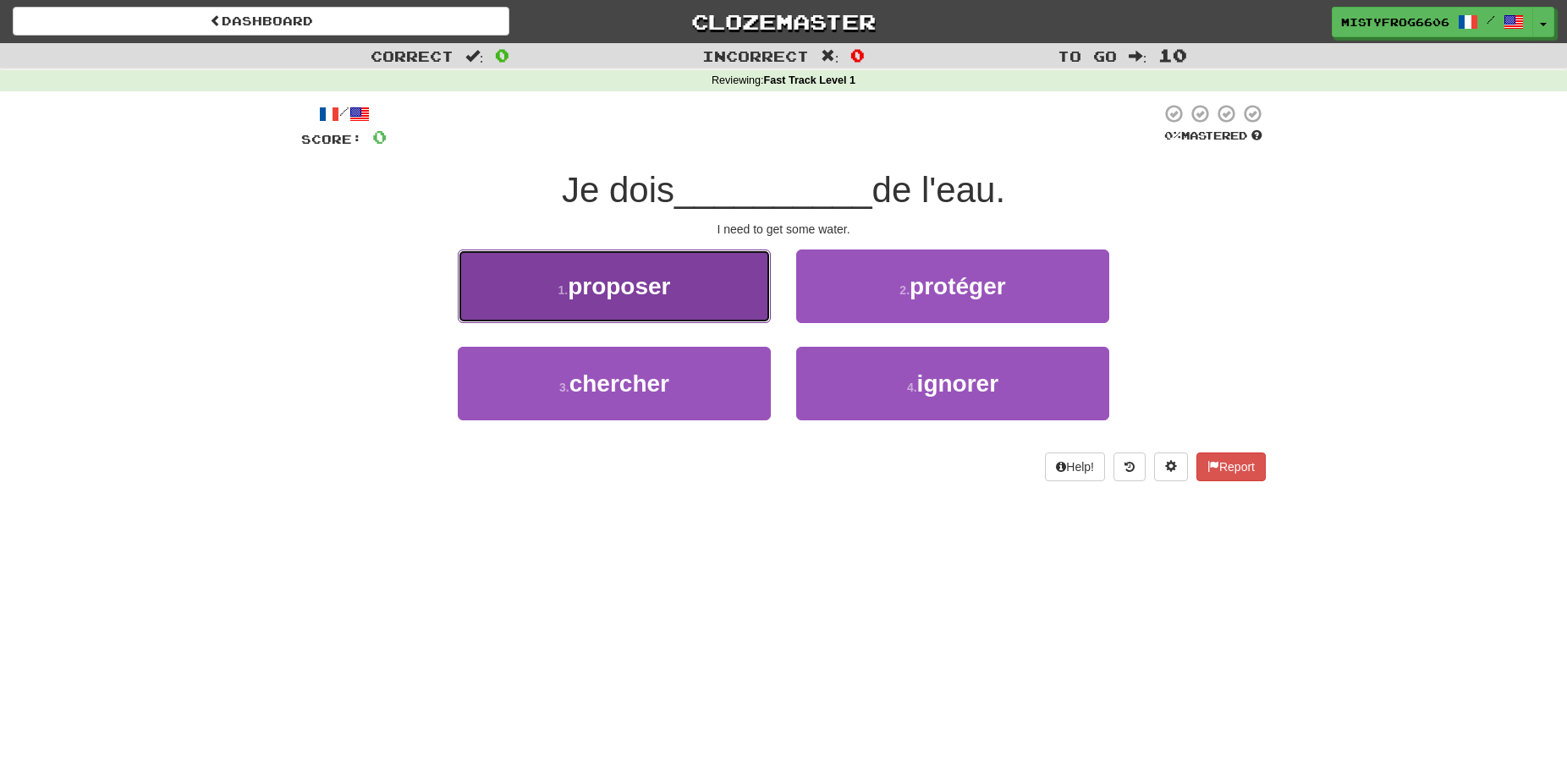 click on "1 .  proposer" at bounding box center (614, 286) 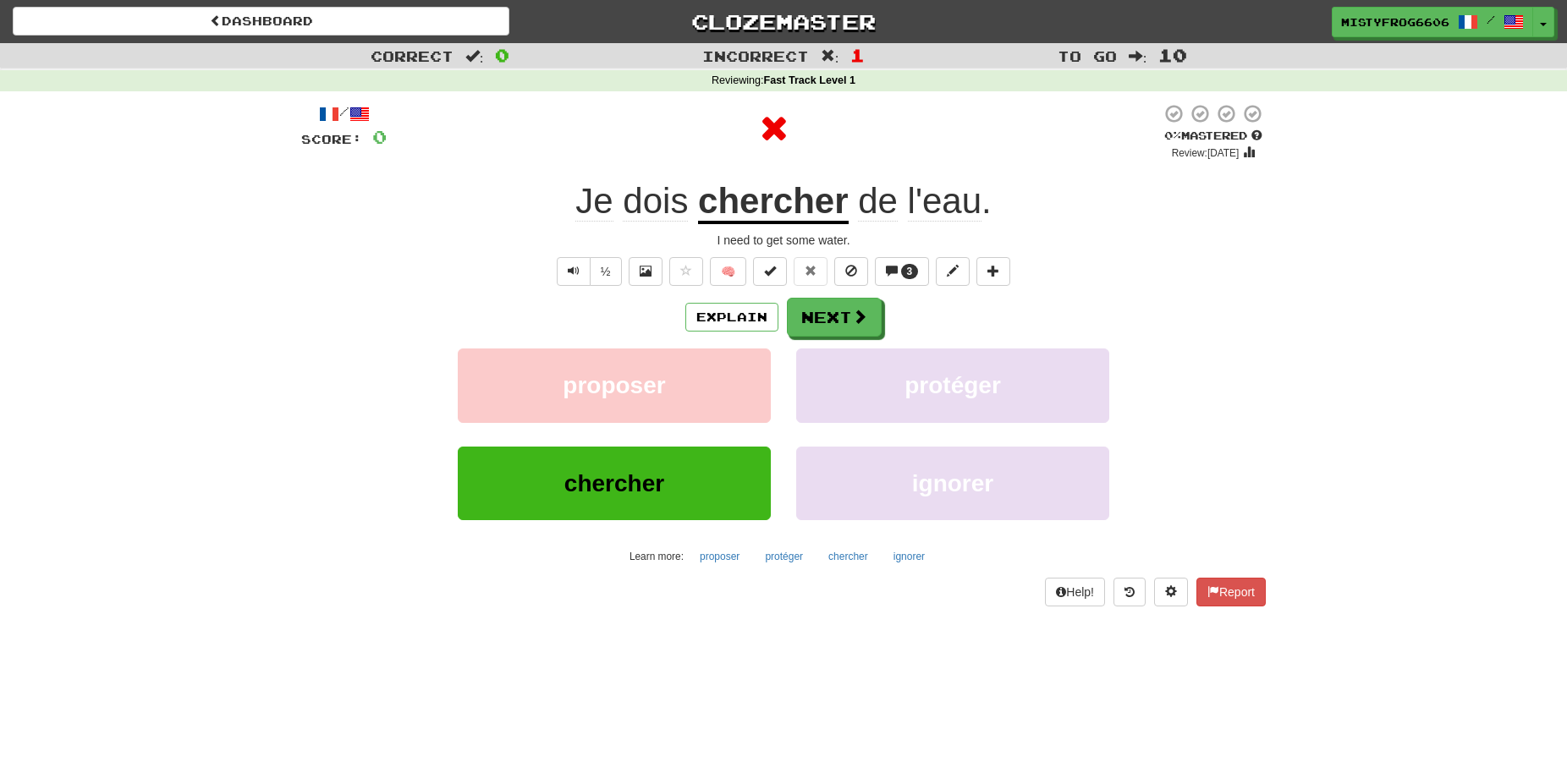 click on "Je" 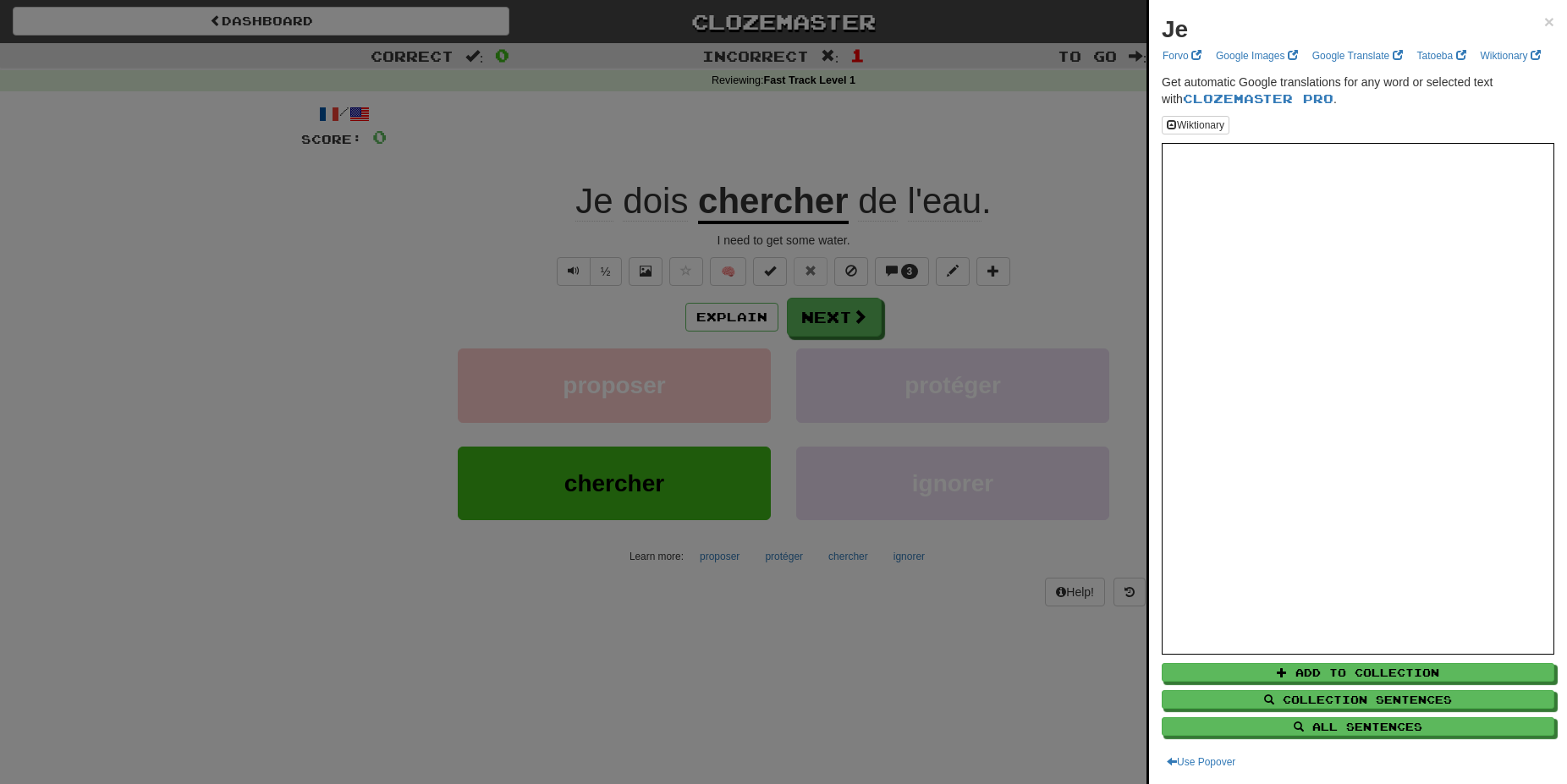click at bounding box center (784, 392) 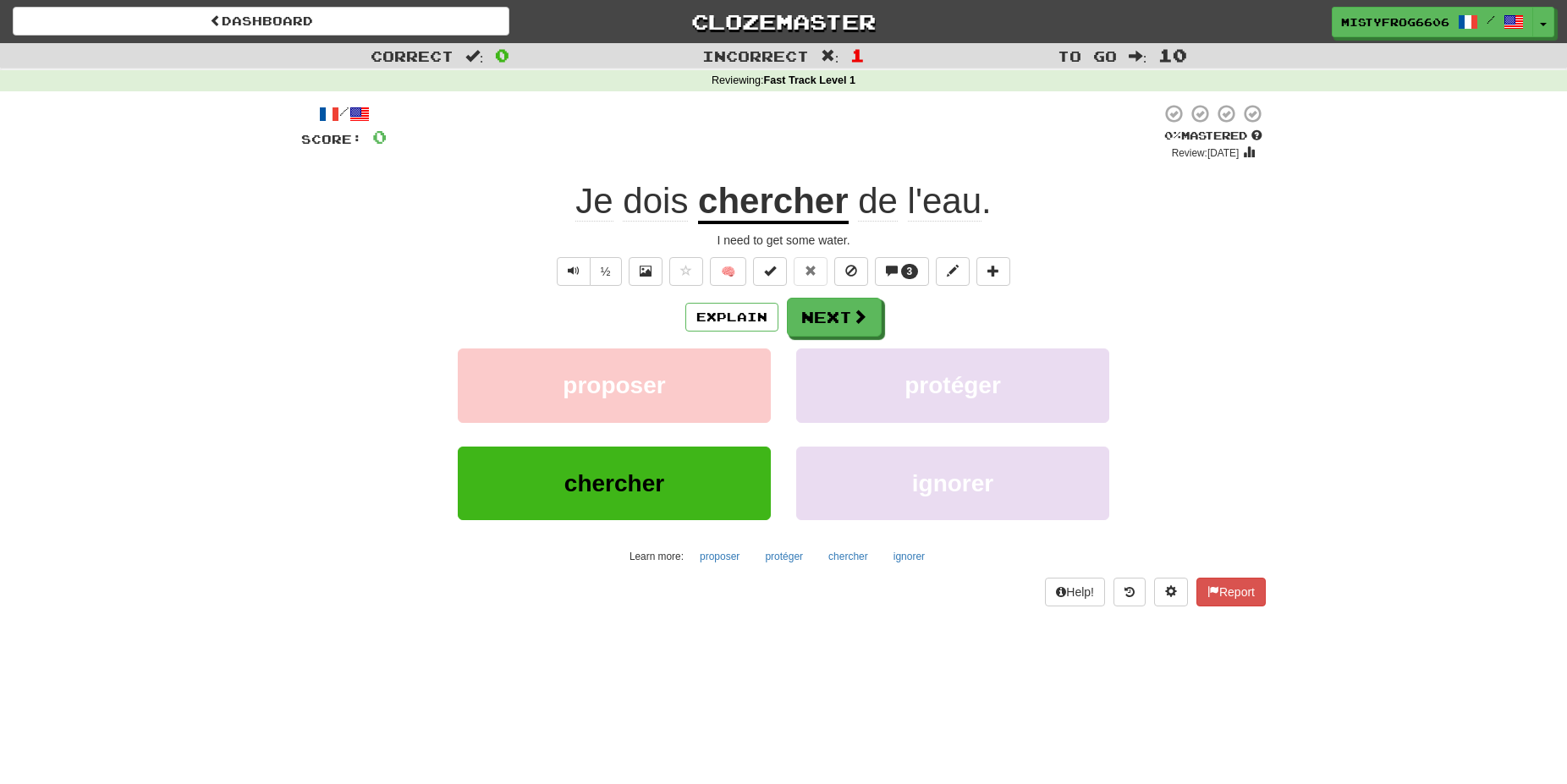 click on "dois" 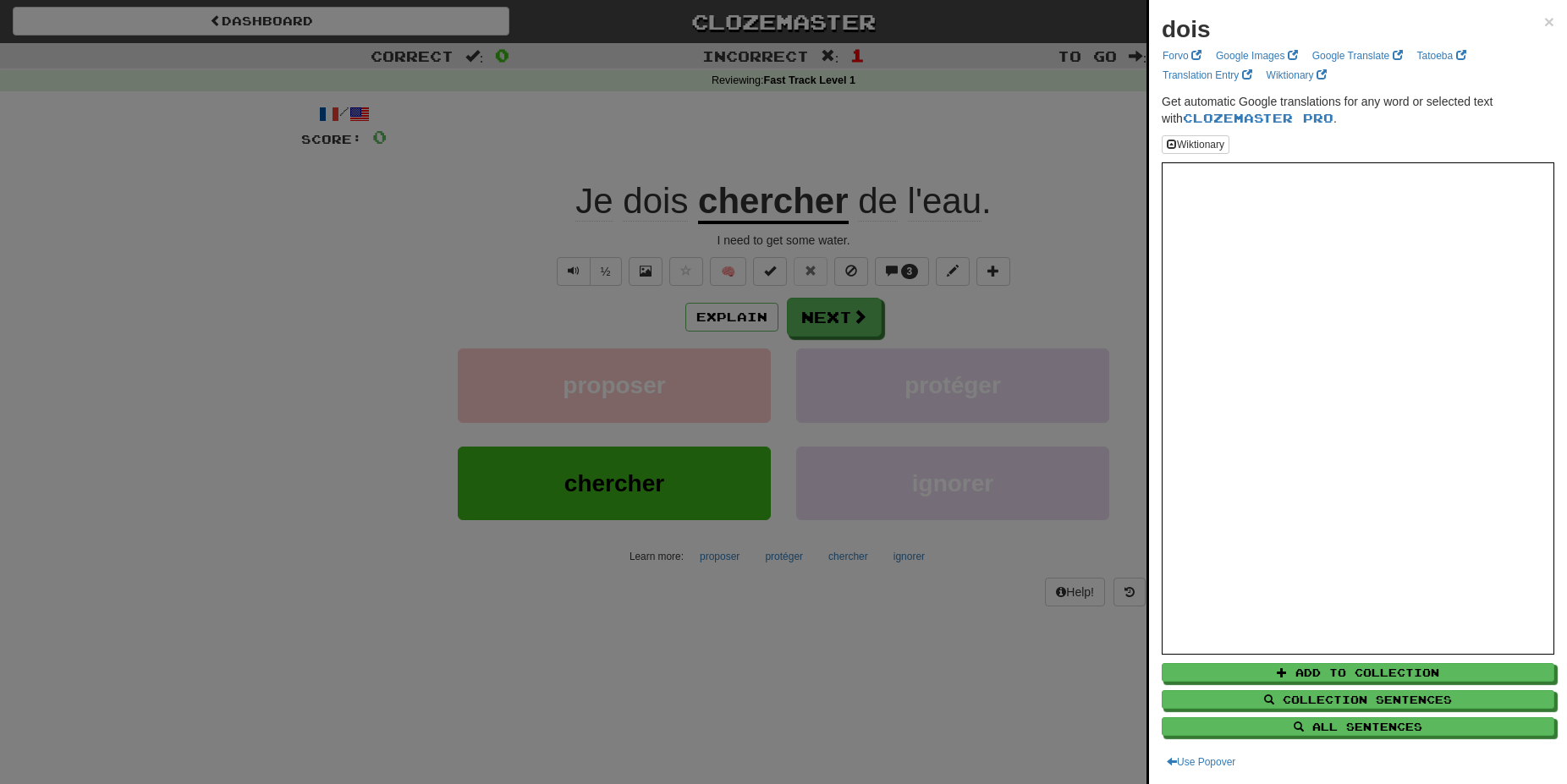 click at bounding box center (784, 392) 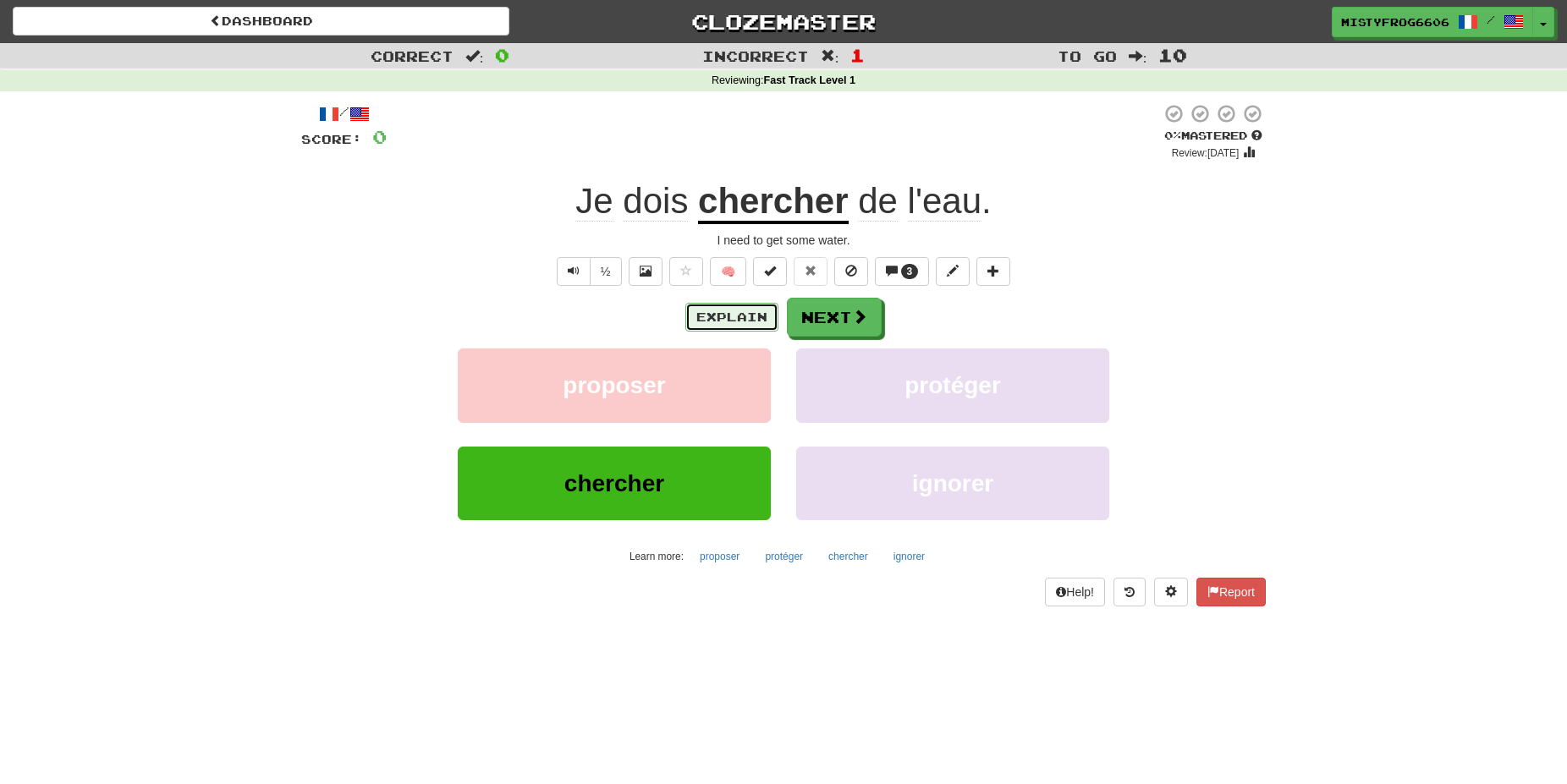 click on "Explain" at bounding box center [732, 317] 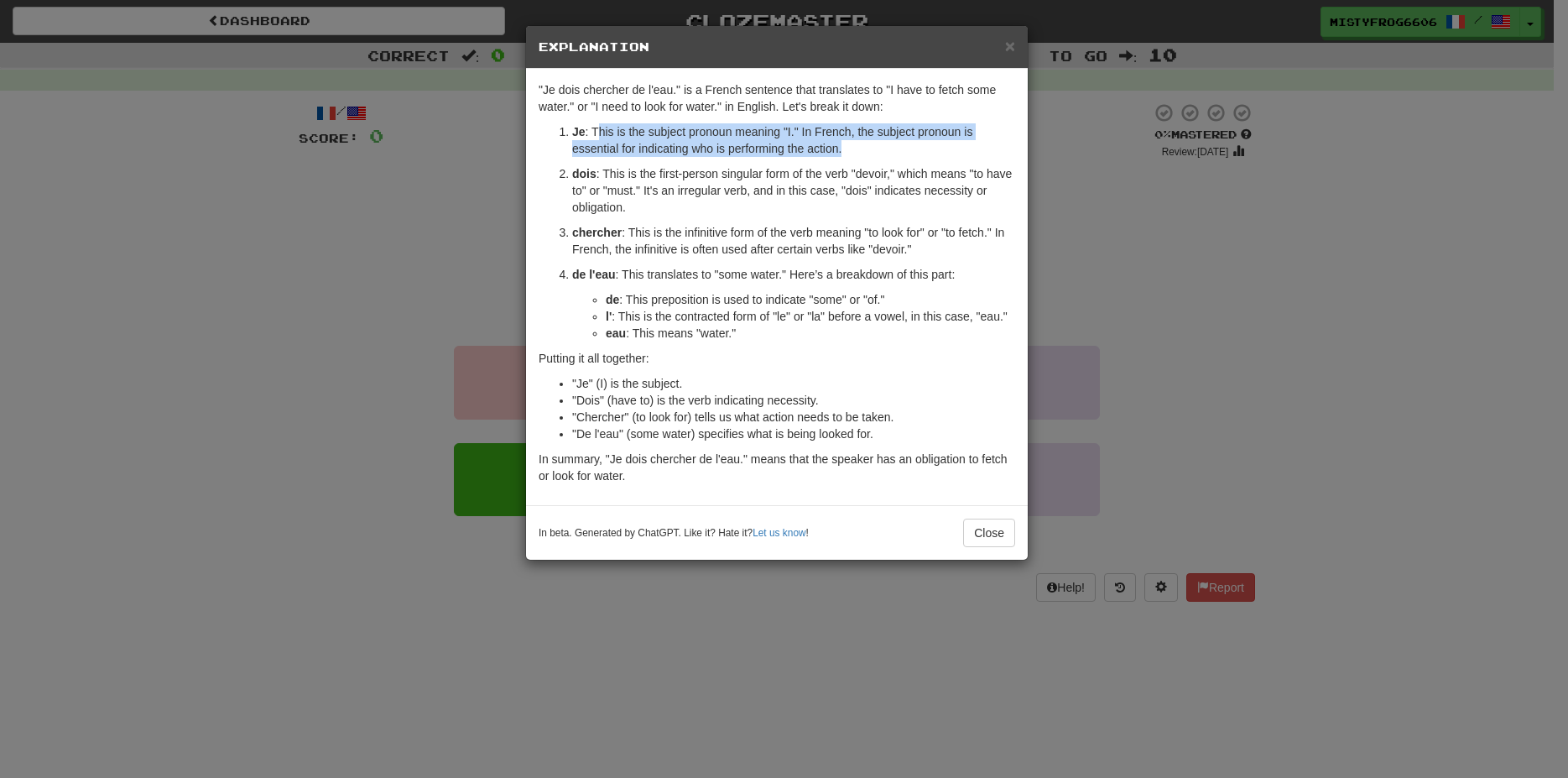drag, startPoint x: 641, startPoint y: 135, endPoint x: 922, endPoint y: 146, distance: 281.21522 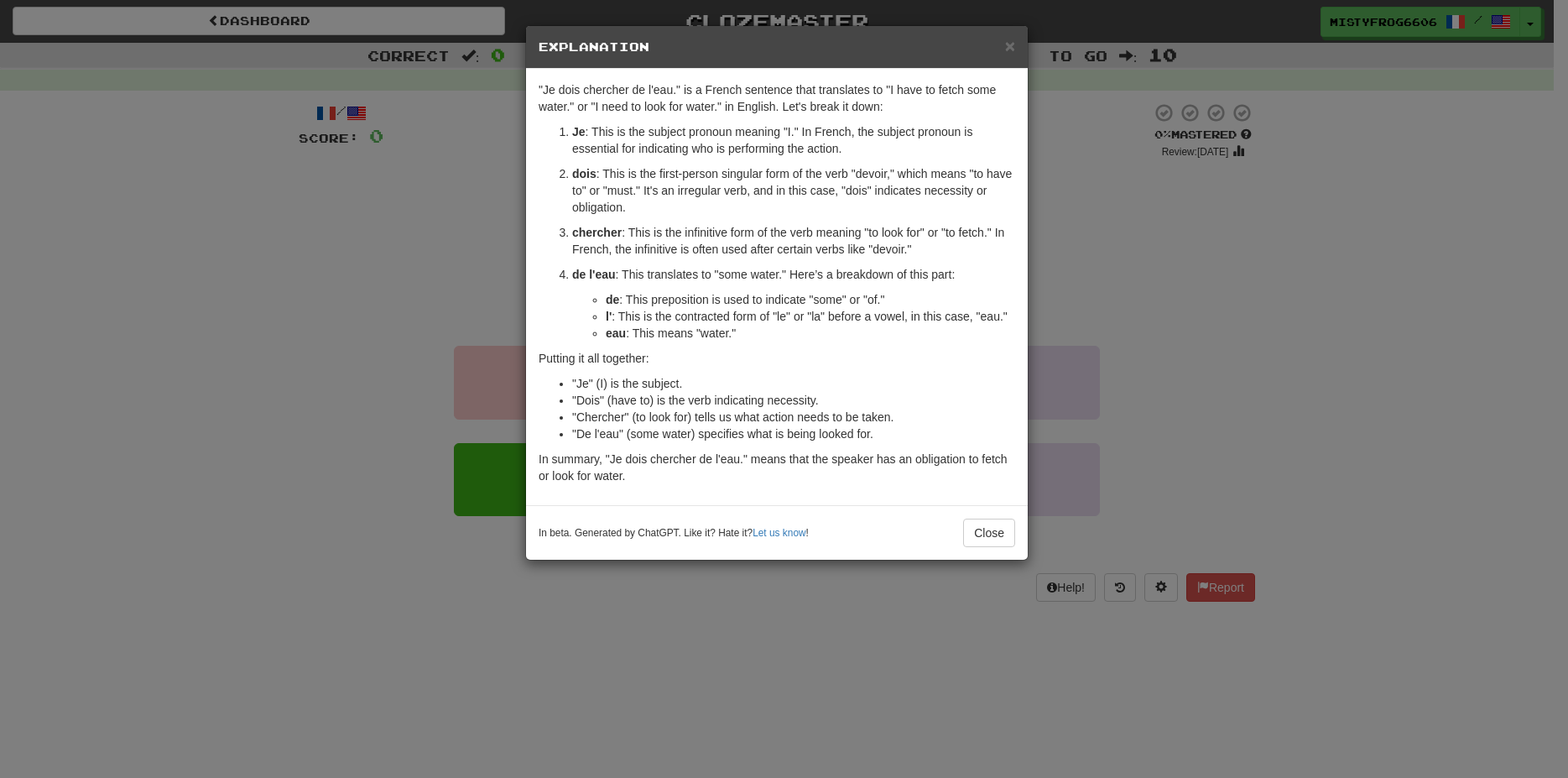 click on "dois : This is the first-person singular form of the verb "devoir," which means "to have to" or "must." It's an irregular verb, and in this case, "dois" indicates necessity or obligation." at bounding box center (794, 191) 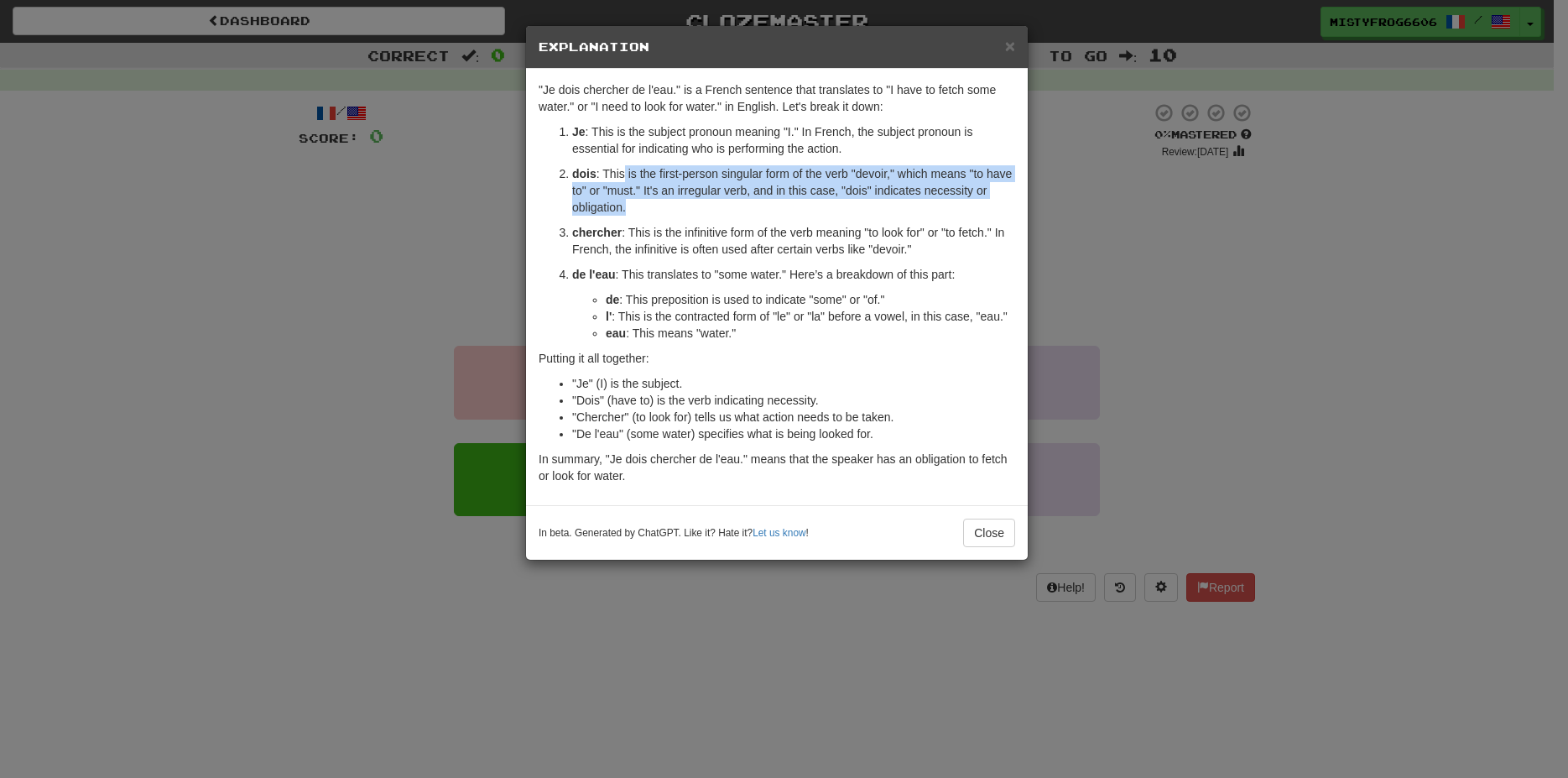 drag, startPoint x: 625, startPoint y: 178, endPoint x: 661, endPoint y: 206, distance: 45.60702 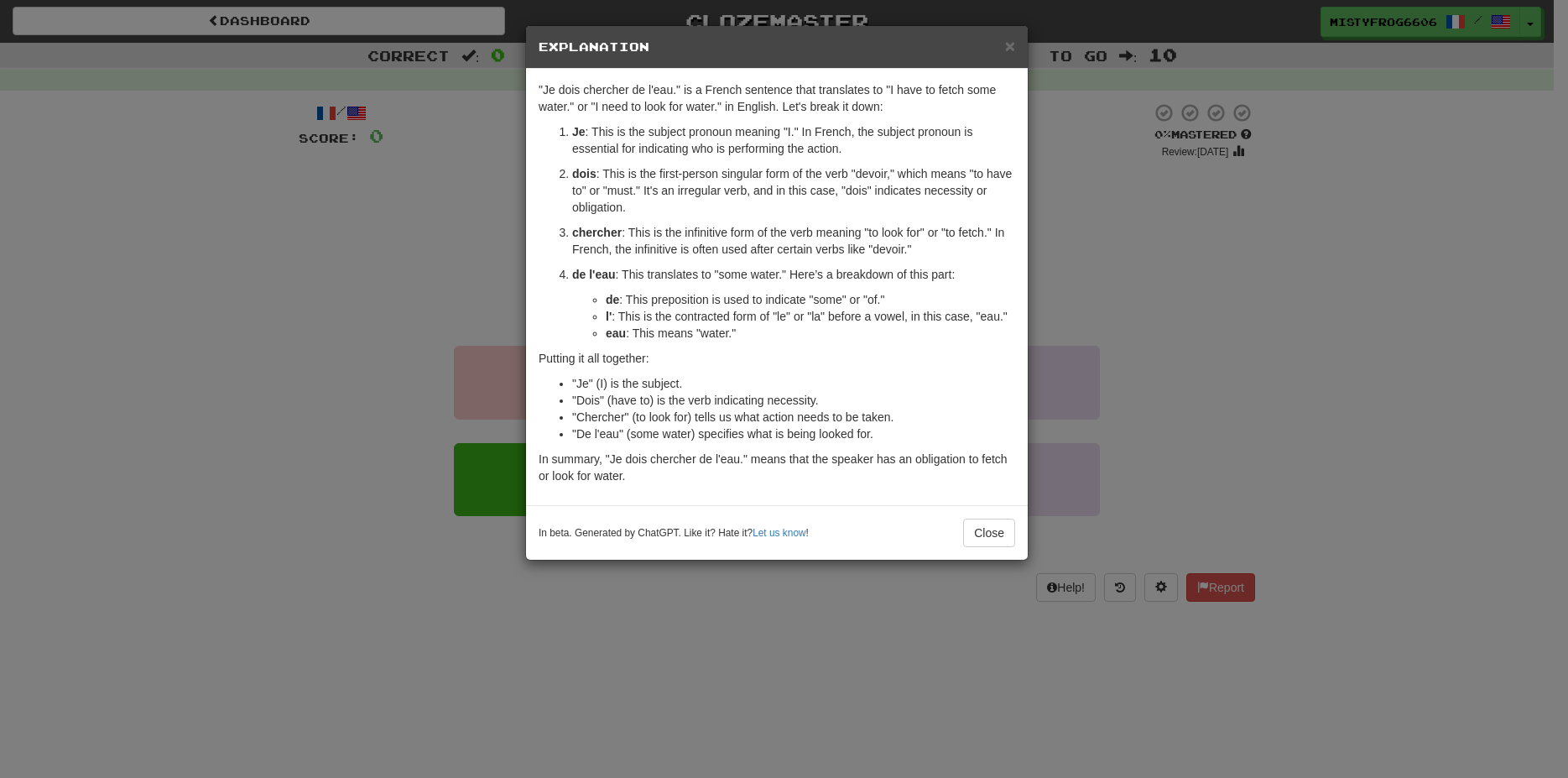 click on "dois : This is the first-person singular form of the verb "devoir," which means "to have to" or "must." It's an irregular verb, and in this case, "dois" indicates necessity or obligation." at bounding box center (794, 191) 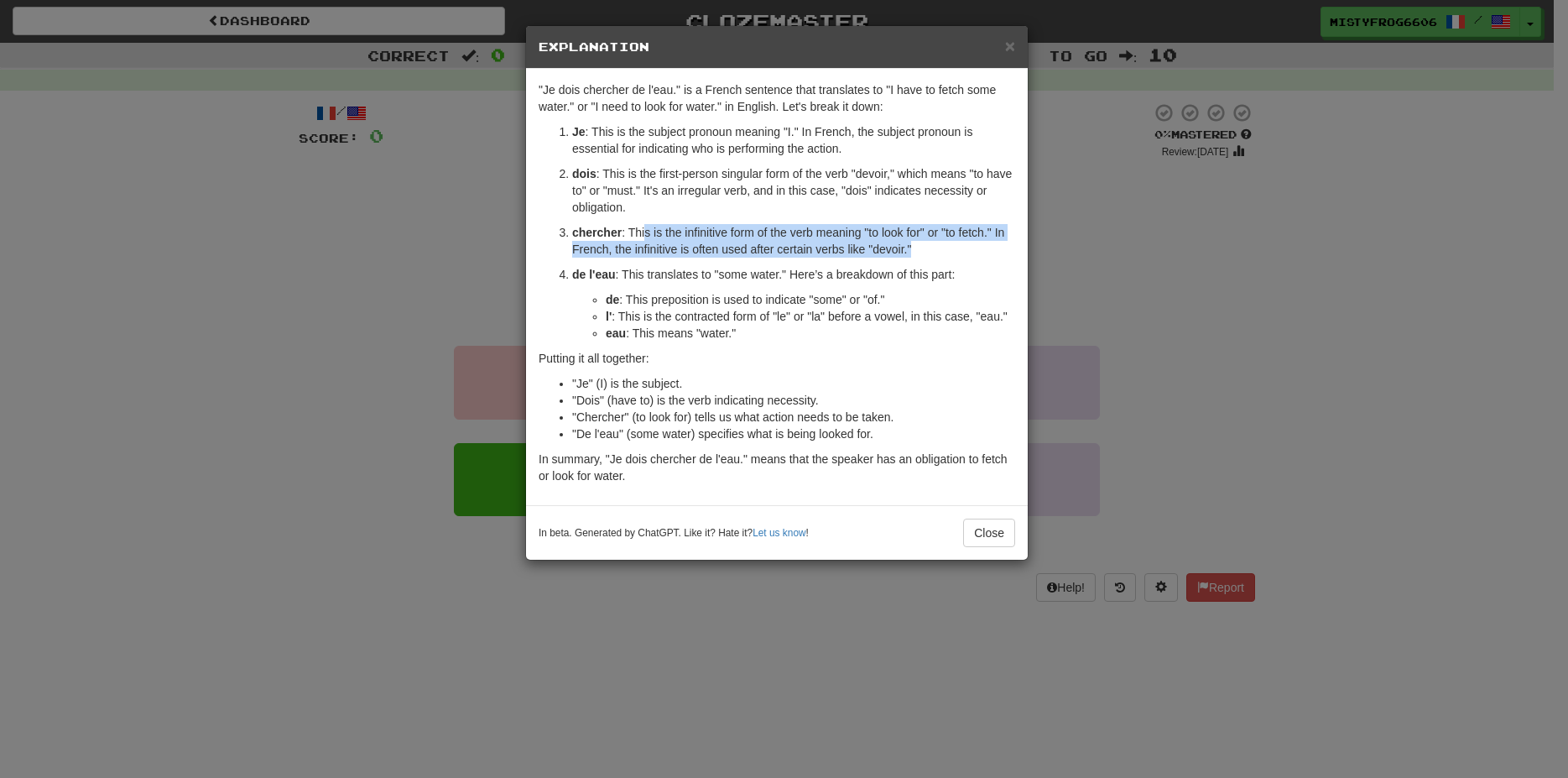 drag, startPoint x: 647, startPoint y: 234, endPoint x: 1004, endPoint y: 250, distance: 357.3584 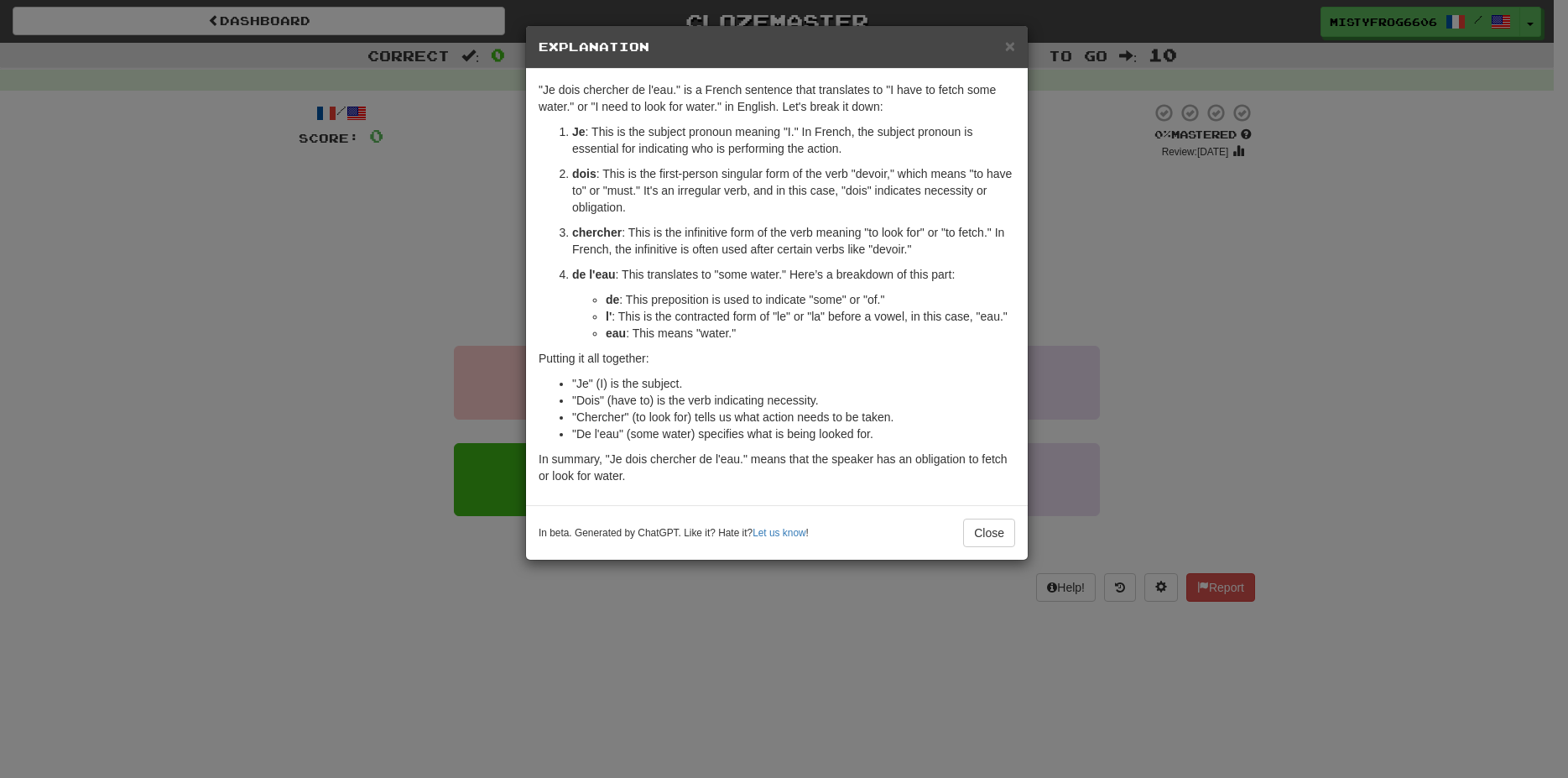 click on "chercher : This is the infinitive form of the verb meaning "to look for" or "to fetch." In French, the infinitive is often used after certain verbs like "devoir."" at bounding box center (794, 241) 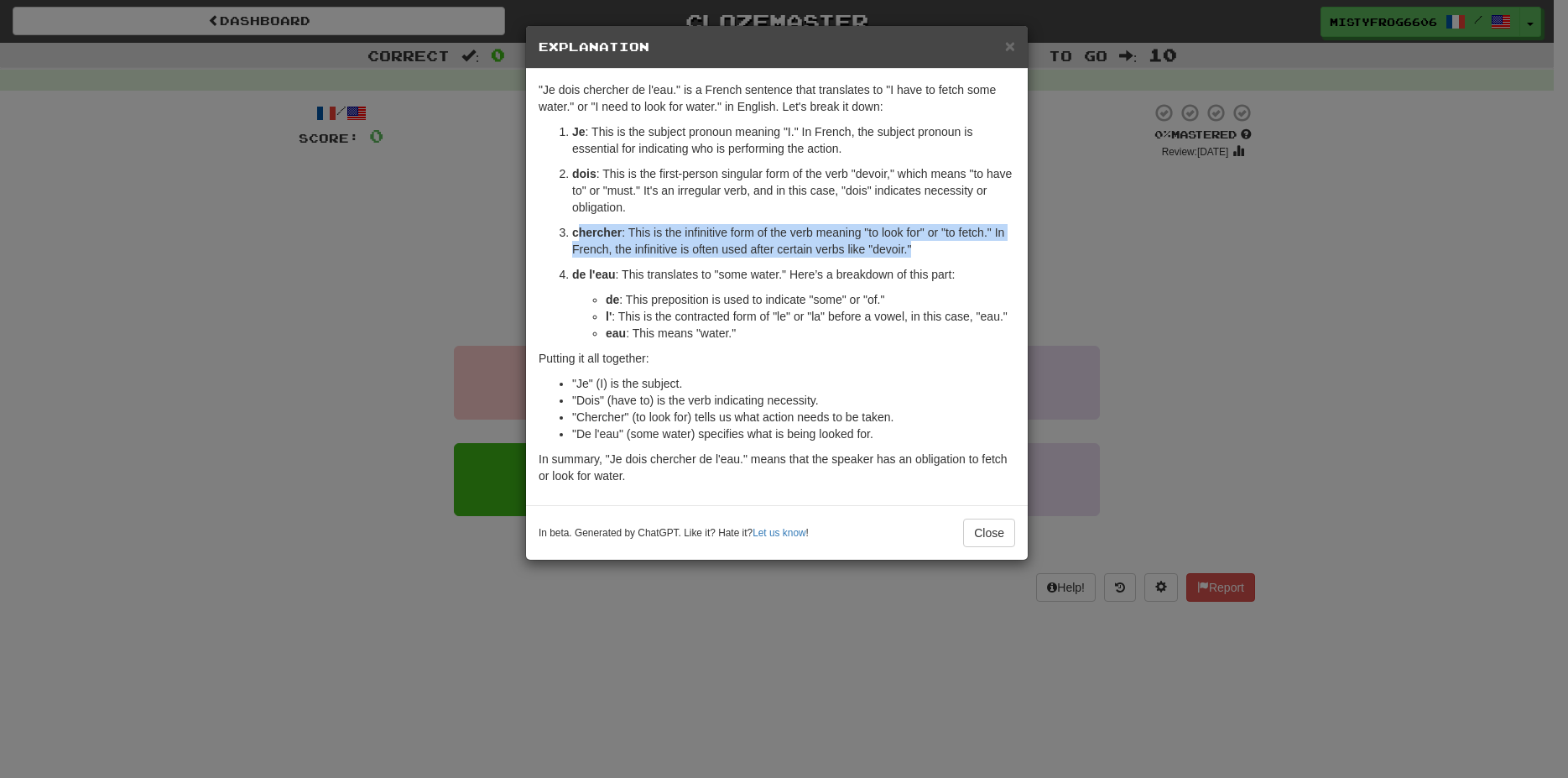 drag, startPoint x: 921, startPoint y: 248, endPoint x: 575, endPoint y: 235, distance: 346.2441 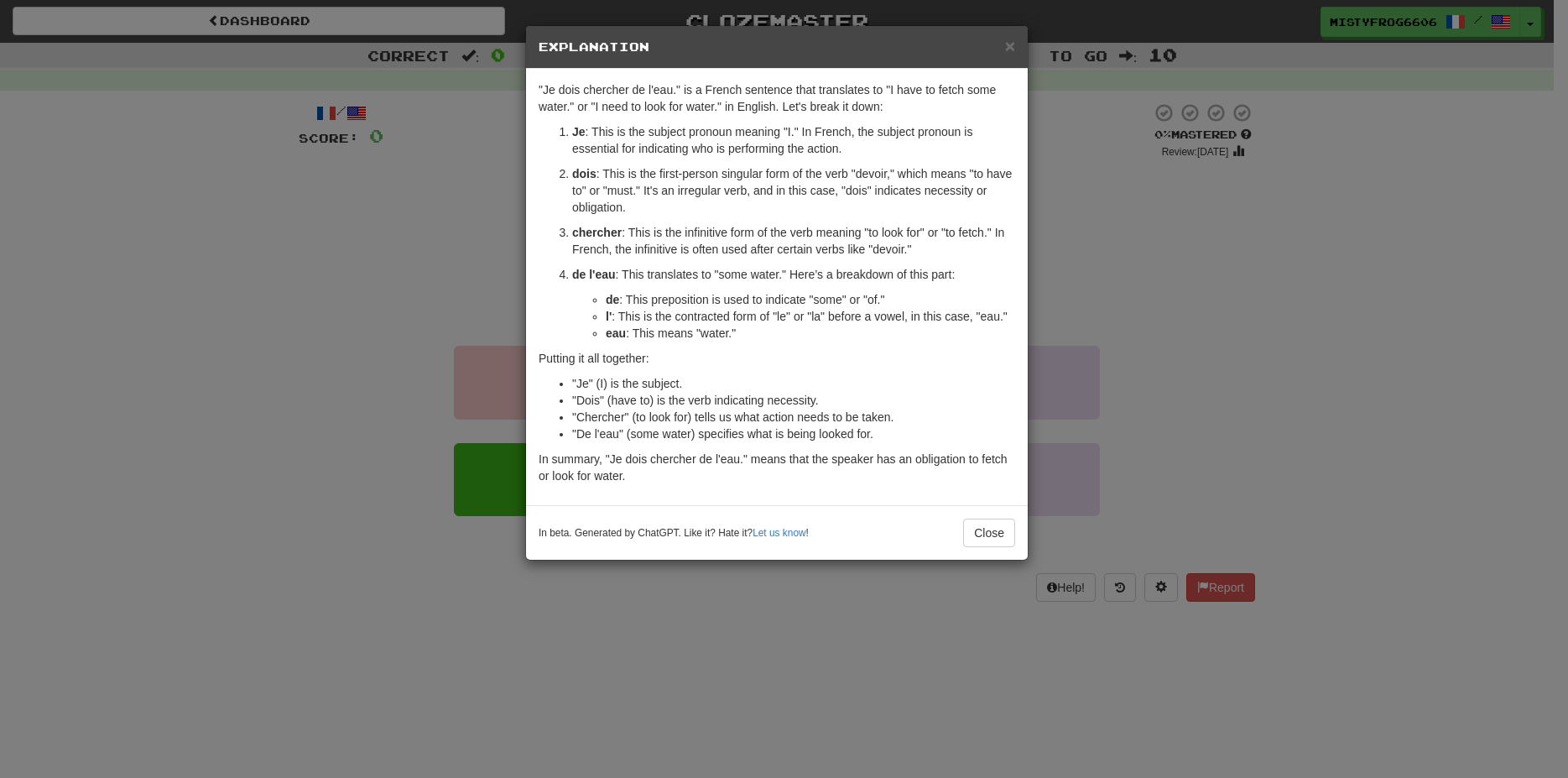 click on "chercher" at bounding box center [596, 232] 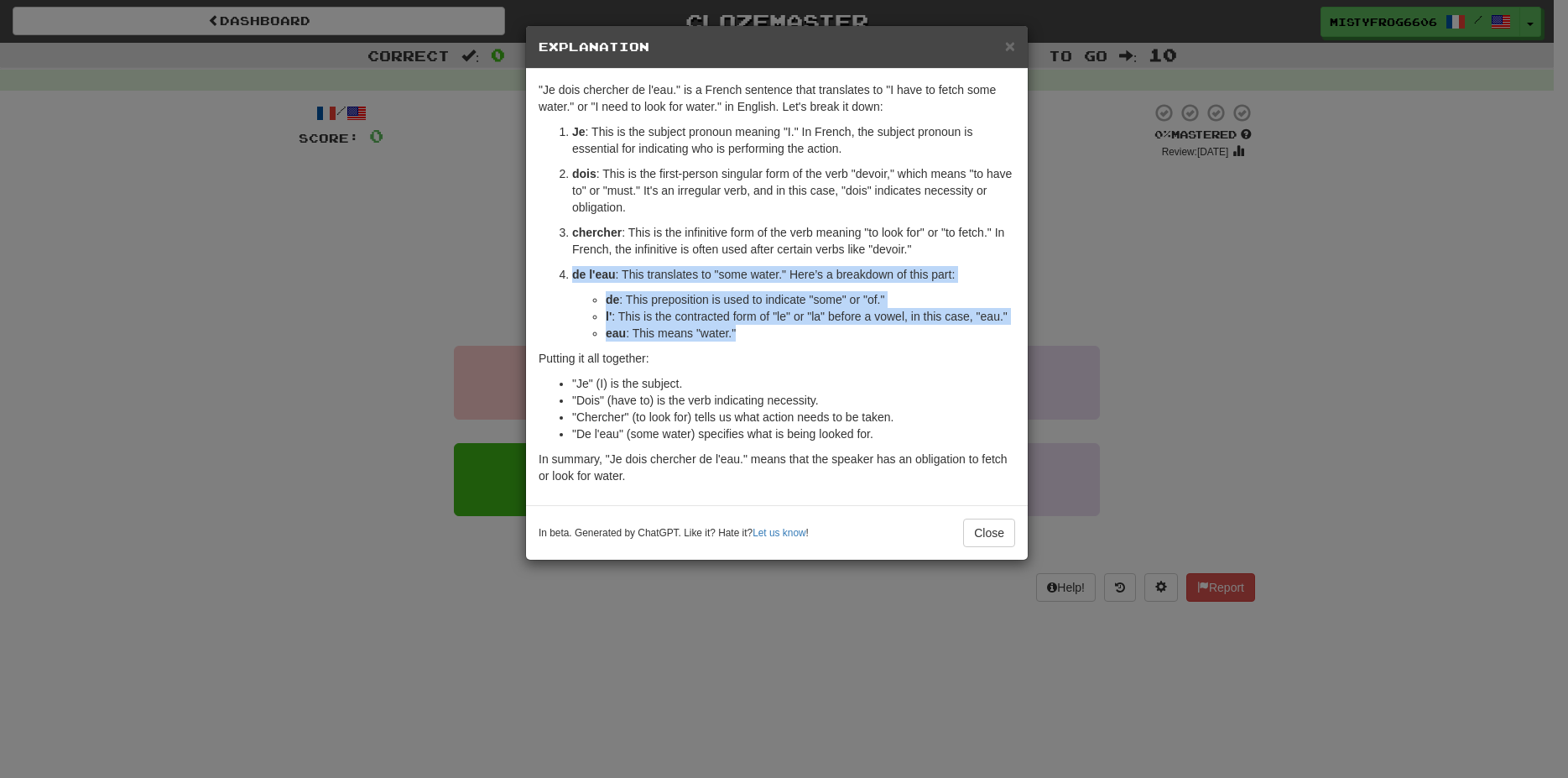 drag, startPoint x: 576, startPoint y: 279, endPoint x: 1042, endPoint y: 342, distance: 470.2393 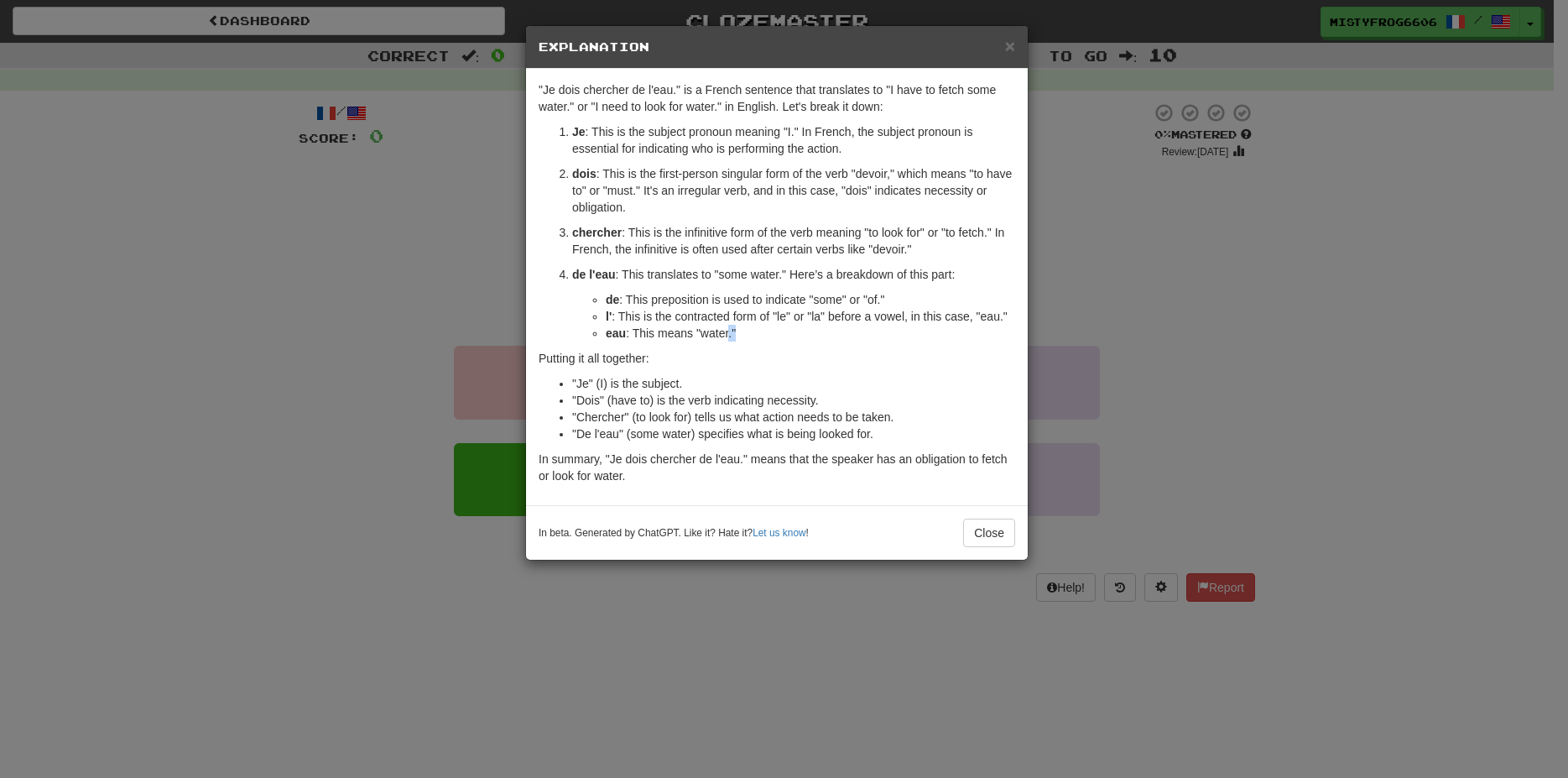 click on "eau : This means "water."" at bounding box center [810, 333] 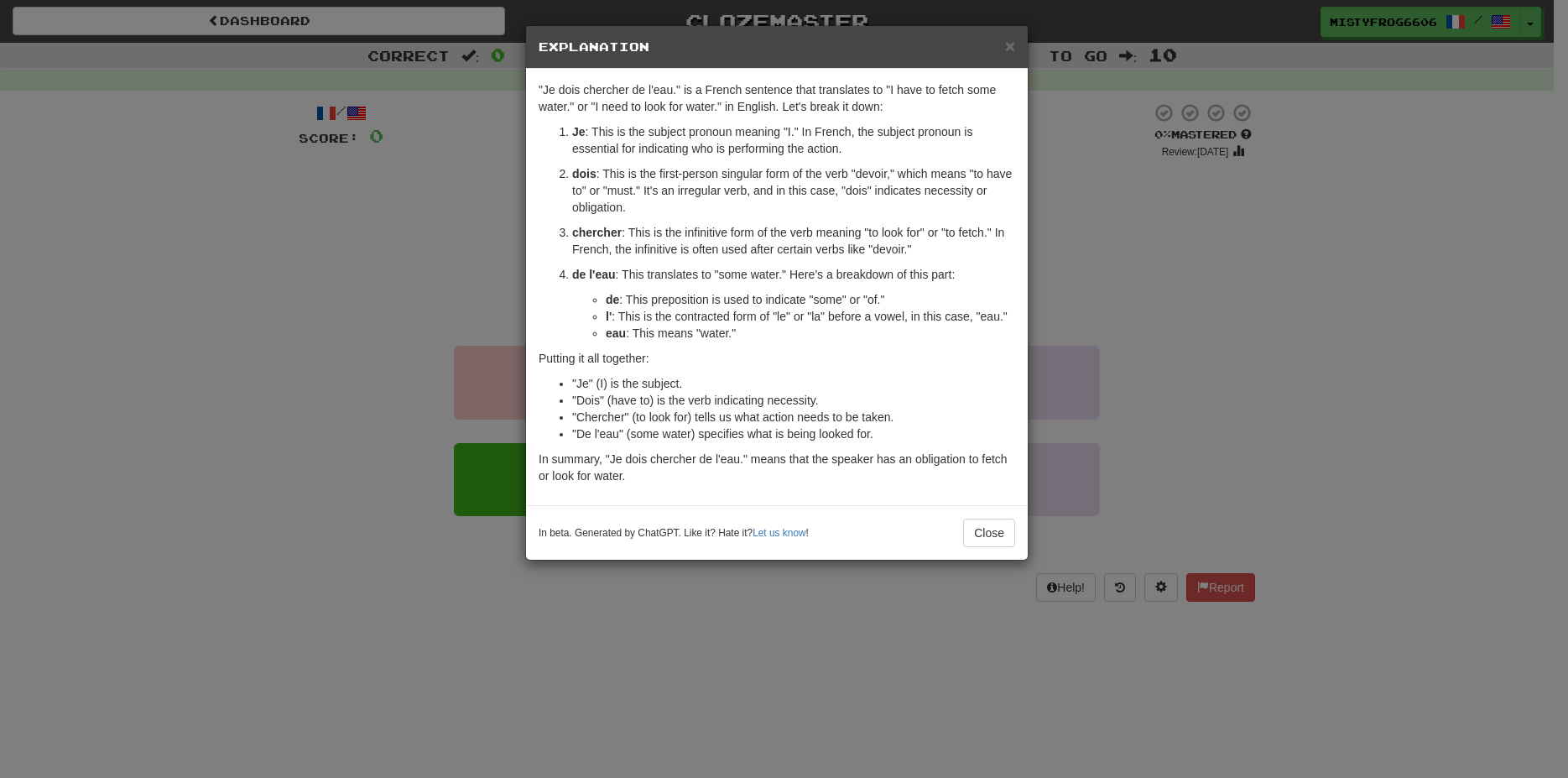 click on "eau : This means "water."" at bounding box center (810, 333) 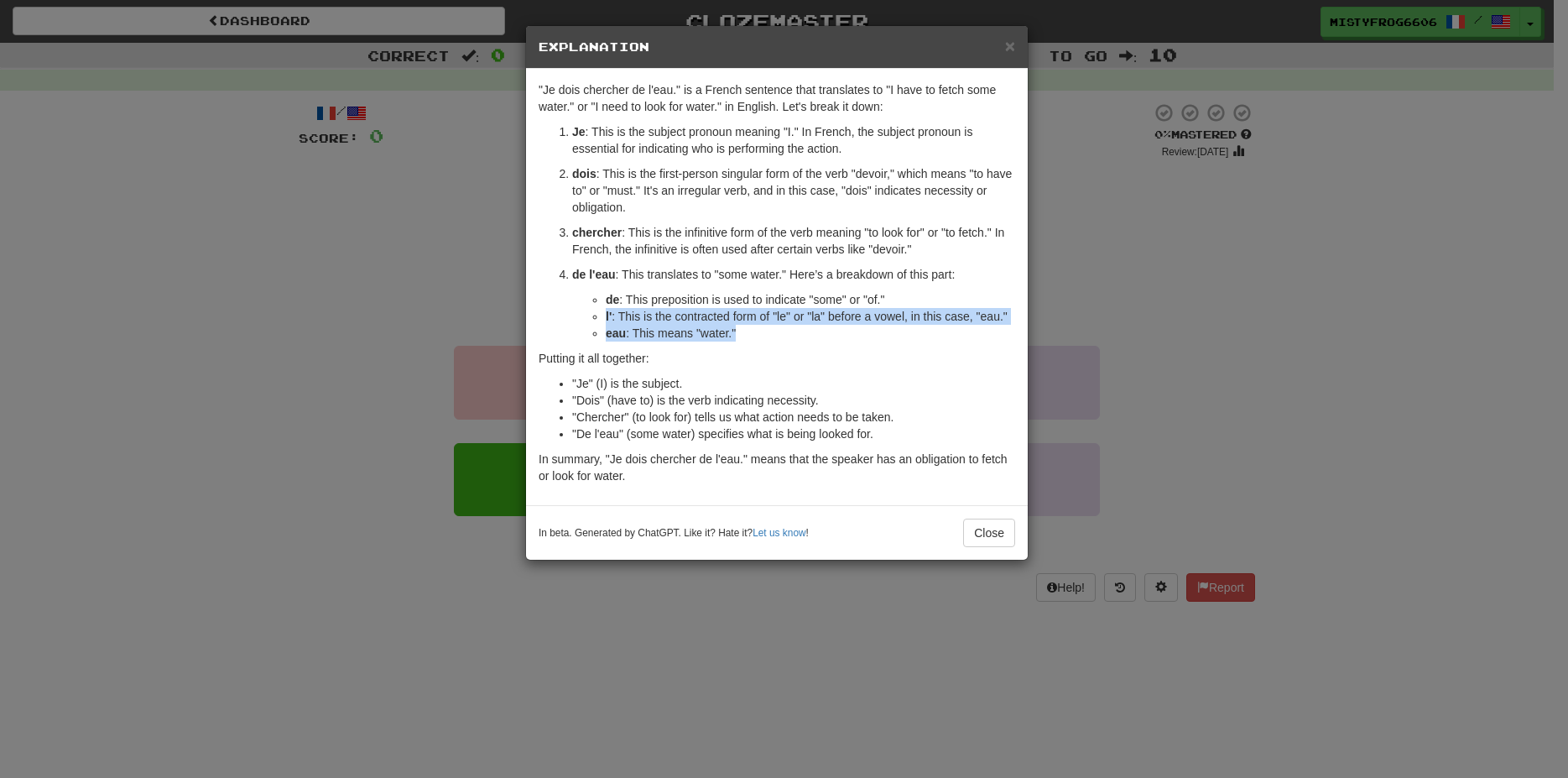drag, startPoint x: 685, startPoint y: 326, endPoint x: 572, endPoint y: 324, distance: 113.0177 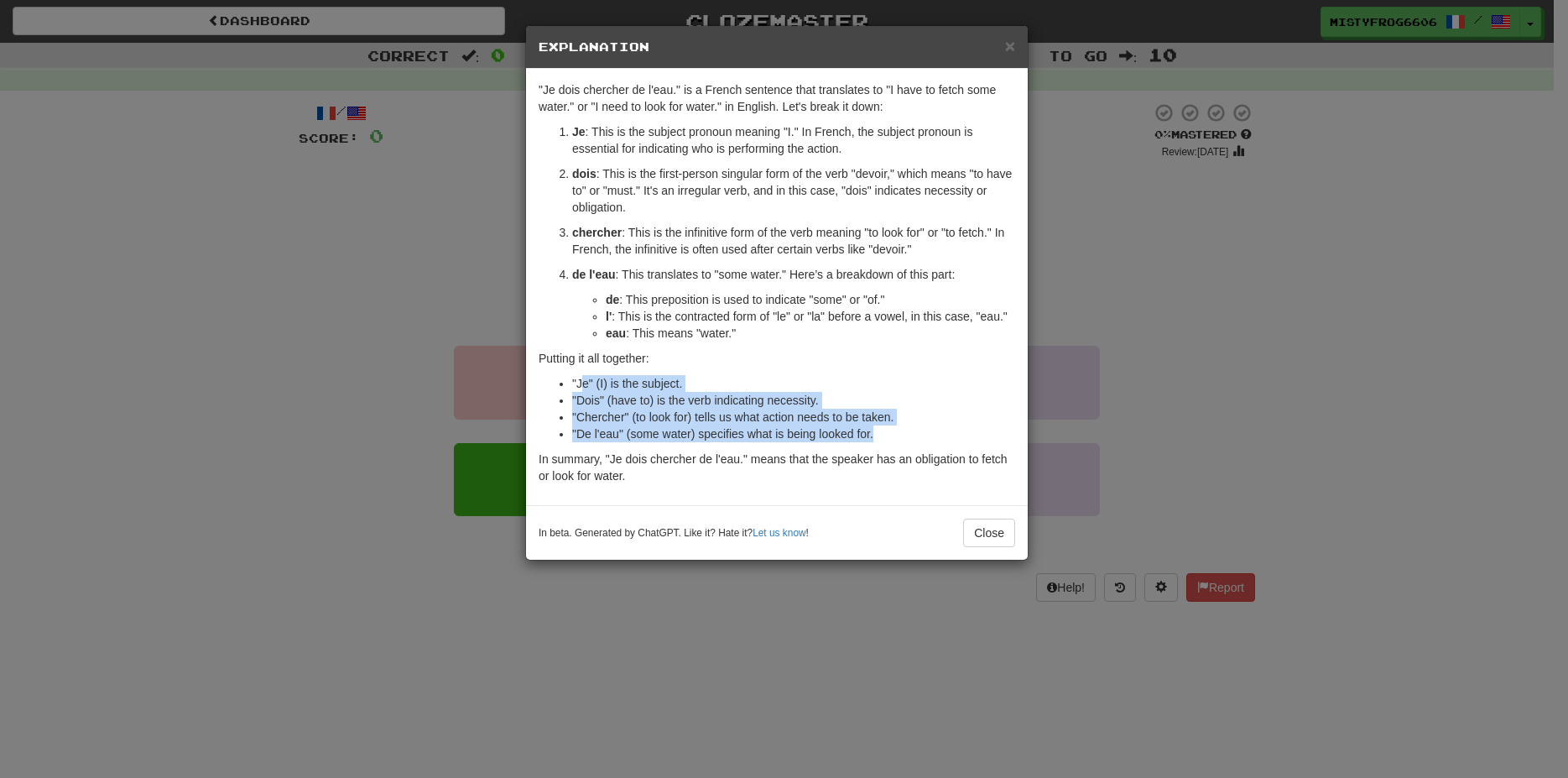 drag, startPoint x: 582, startPoint y: 382, endPoint x: 962, endPoint y: 429, distance: 382.89555 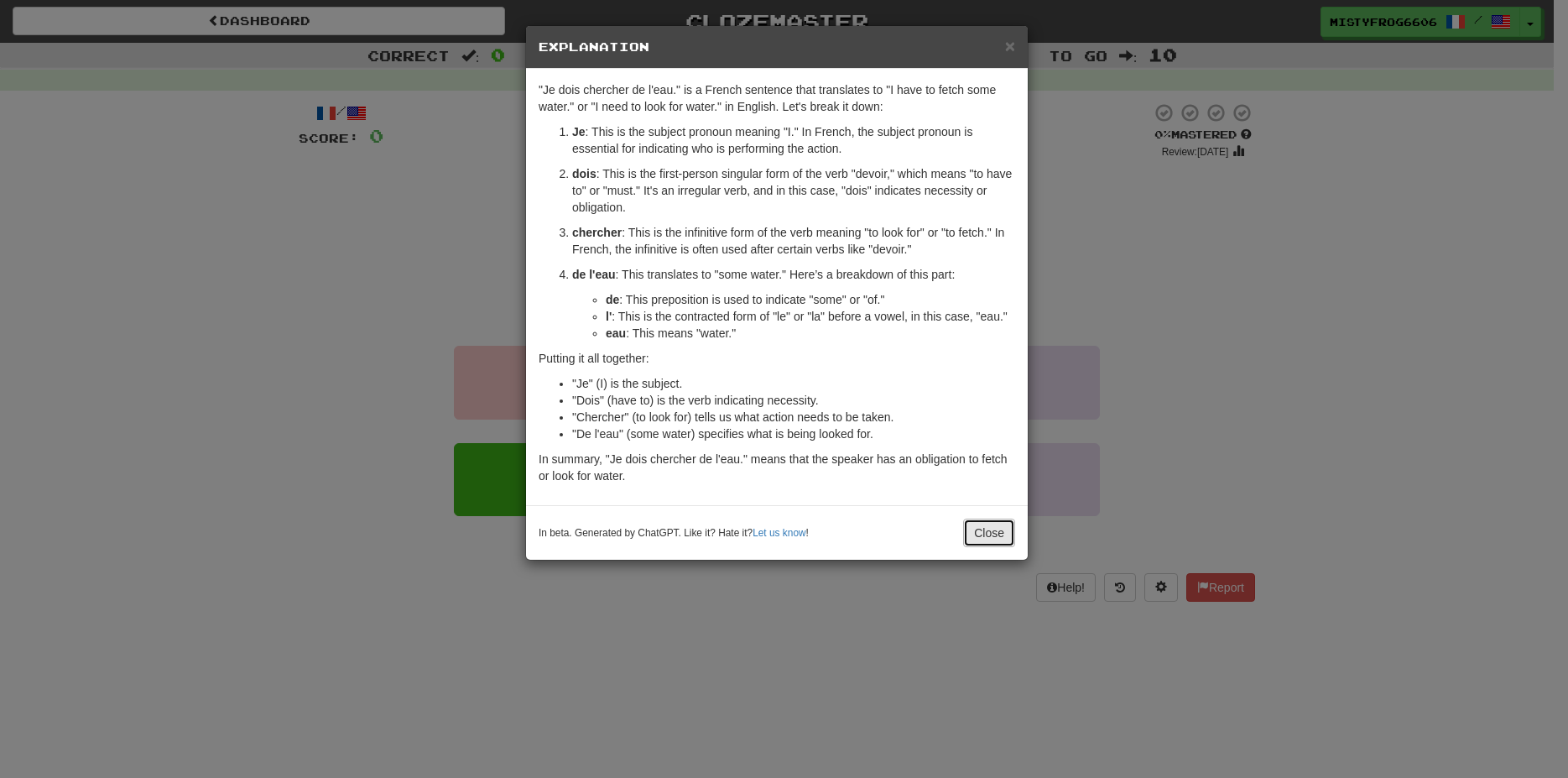 click on "Close" at bounding box center (989, 533) 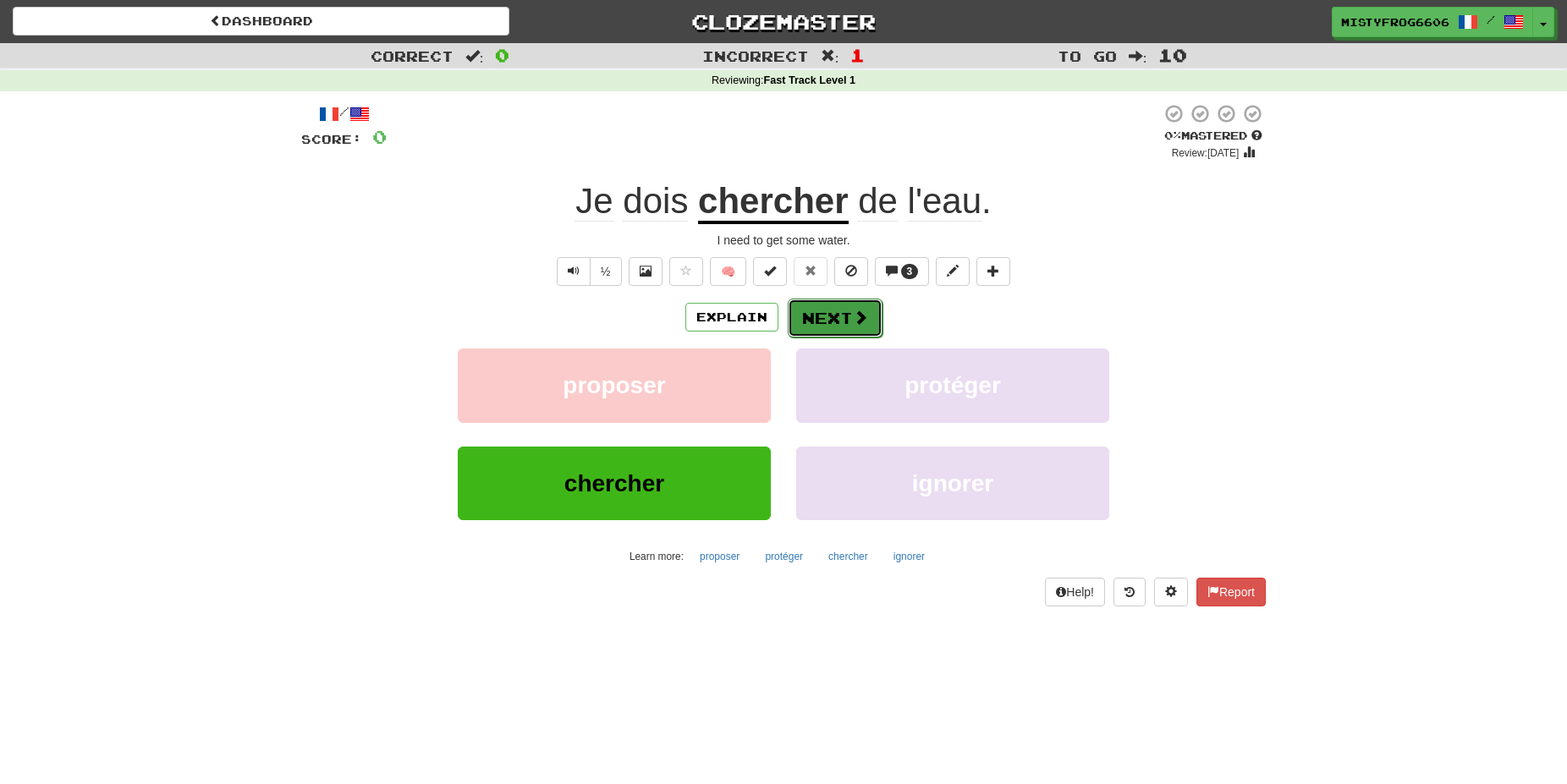 click at bounding box center [860, 317] 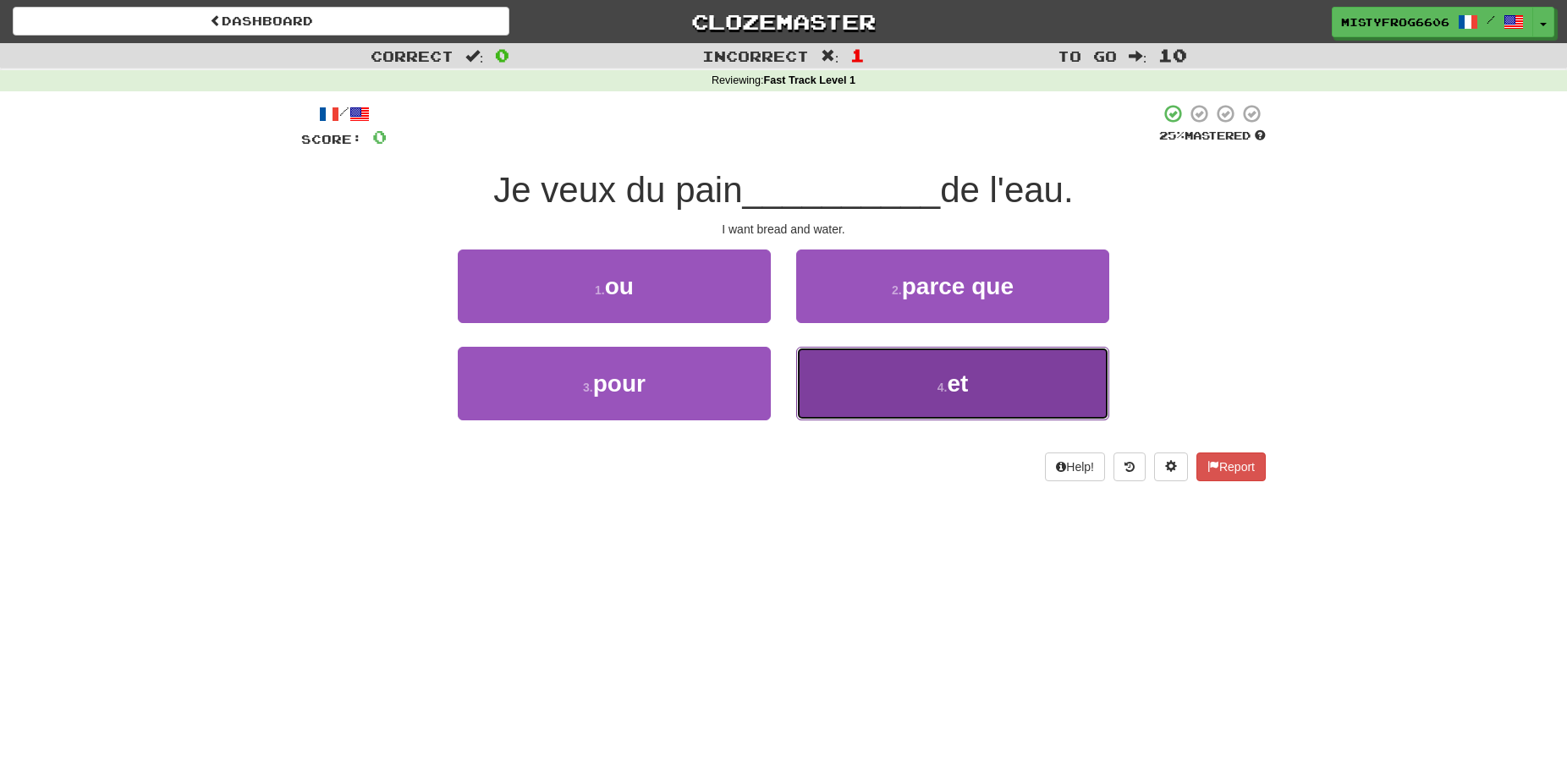 click on "4 .  et" at bounding box center [953, 383] 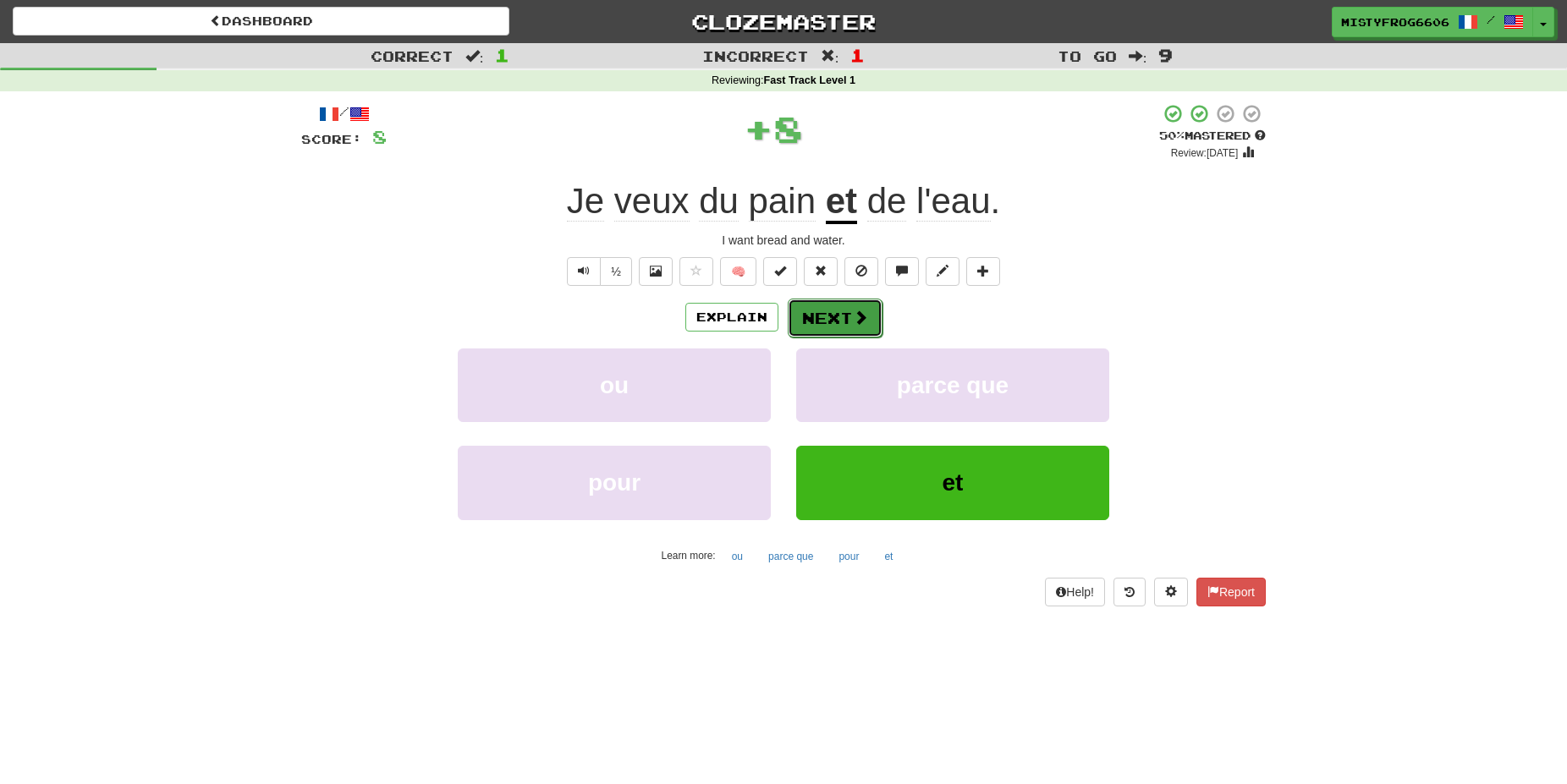 click on "Next" at bounding box center [835, 318] 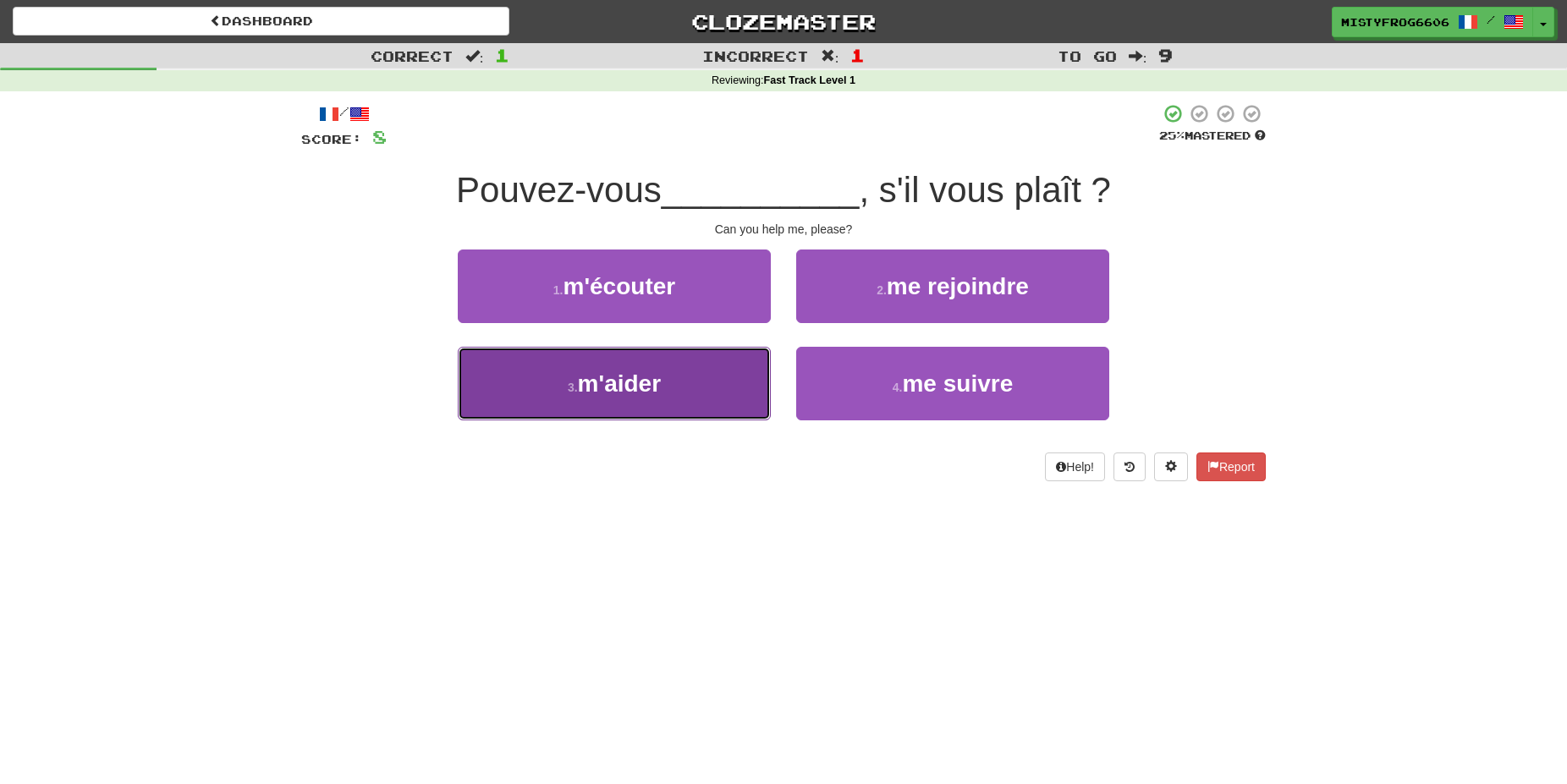 click on "3 .  m'aider" at bounding box center [614, 383] 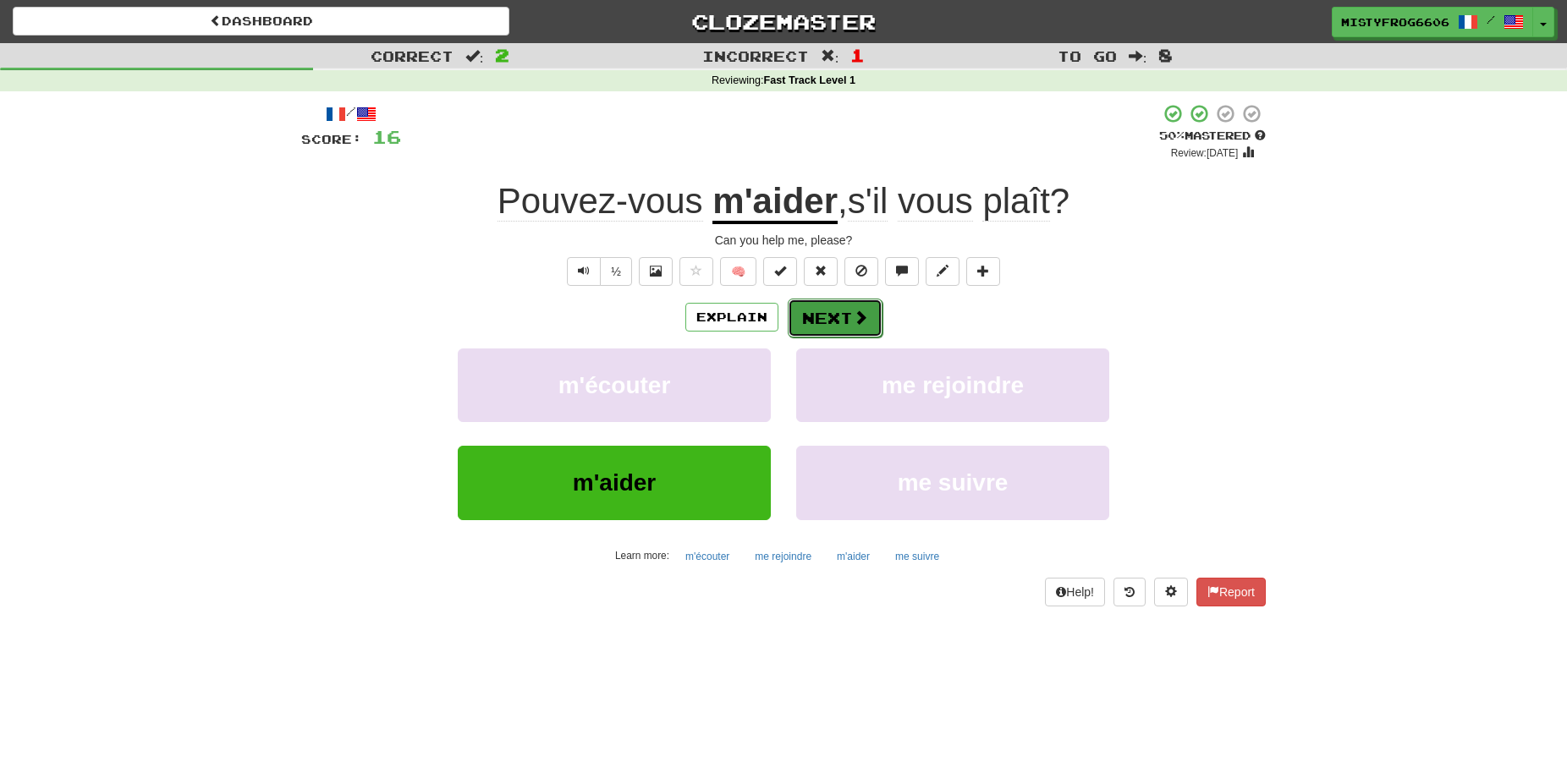 click on "Next" at bounding box center (835, 318) 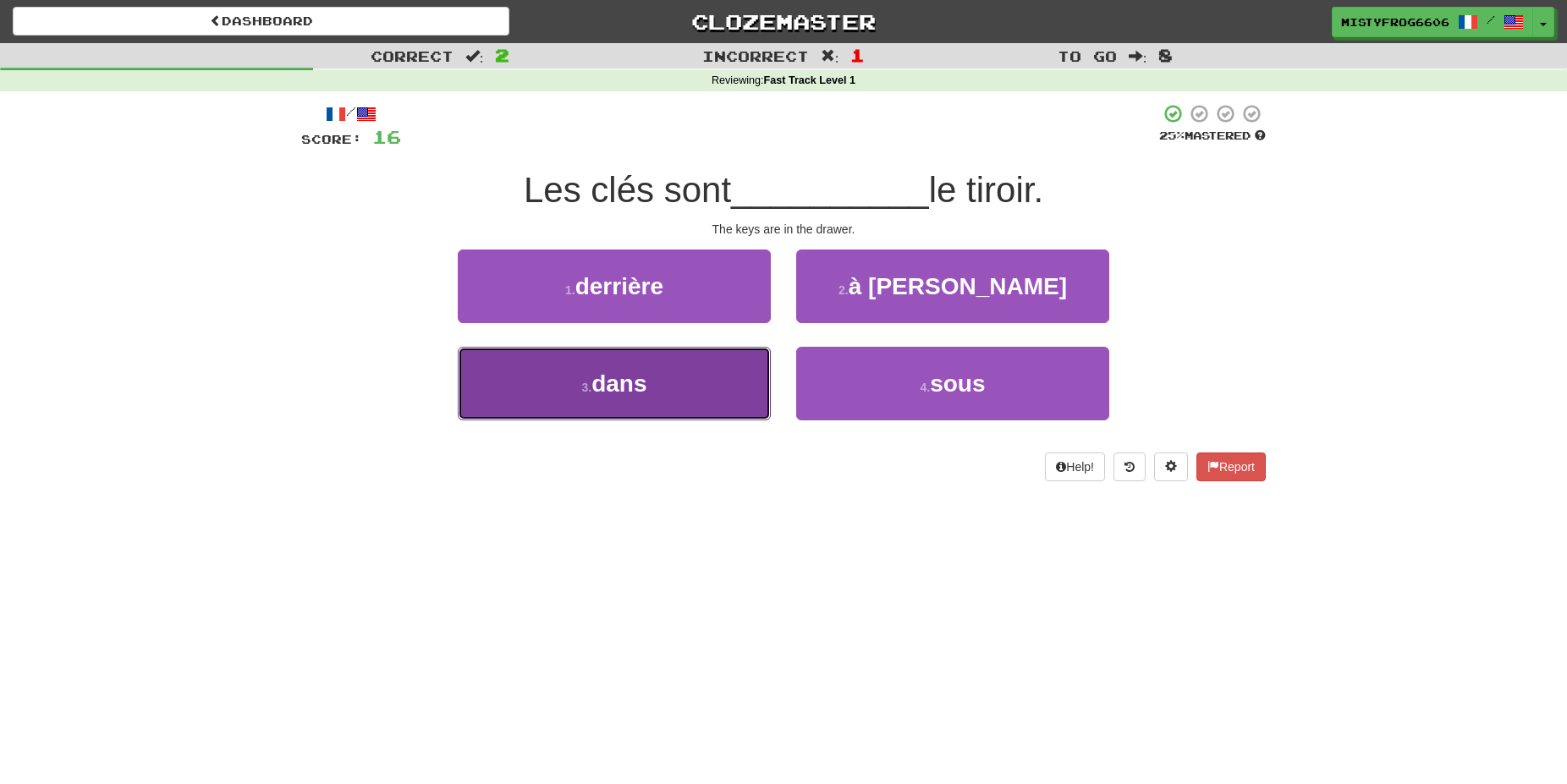 click on "3 .  dans" at bounding box center (614, 383) 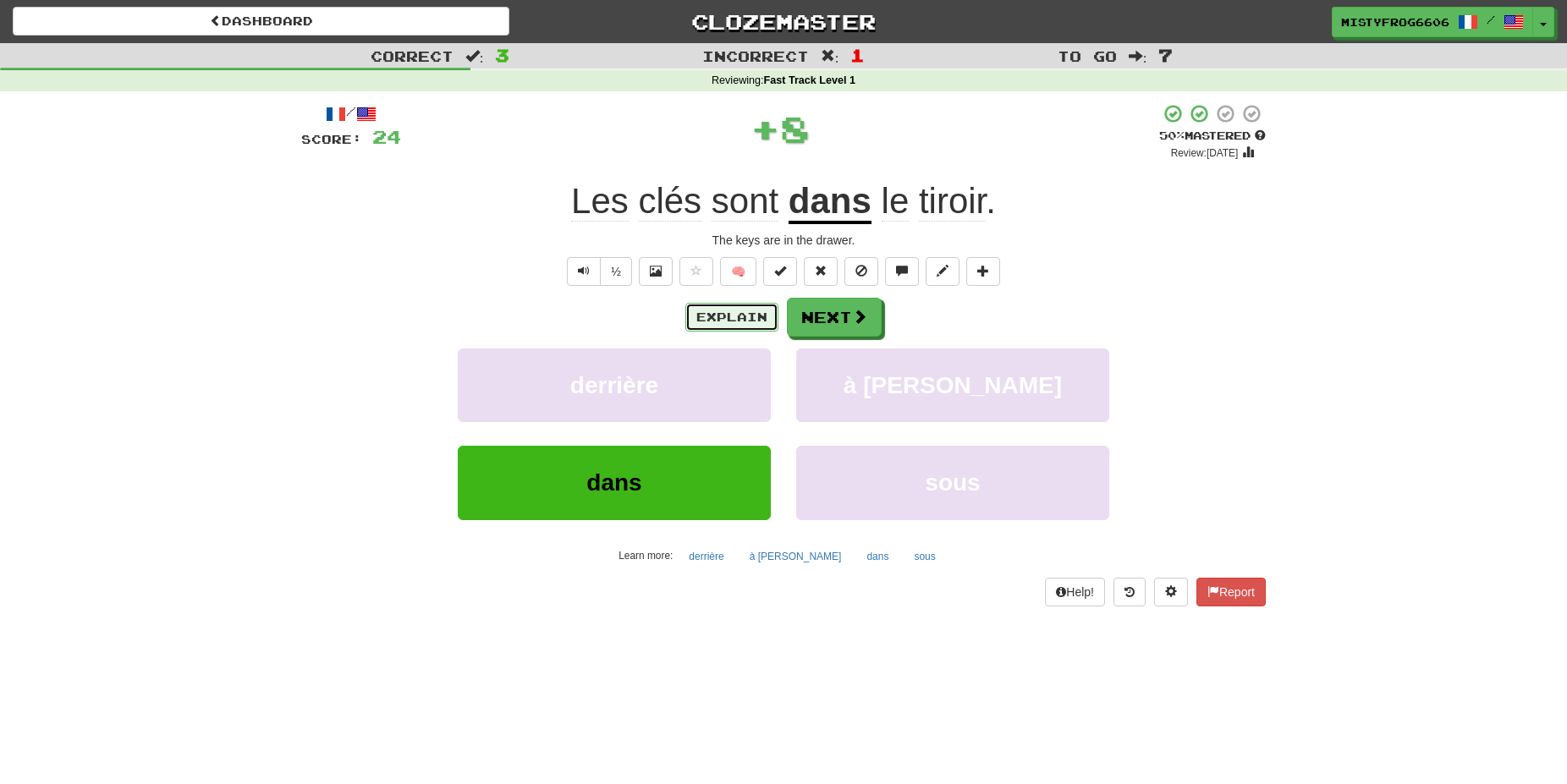 click on "Explain" at bounding box center [732, 317] 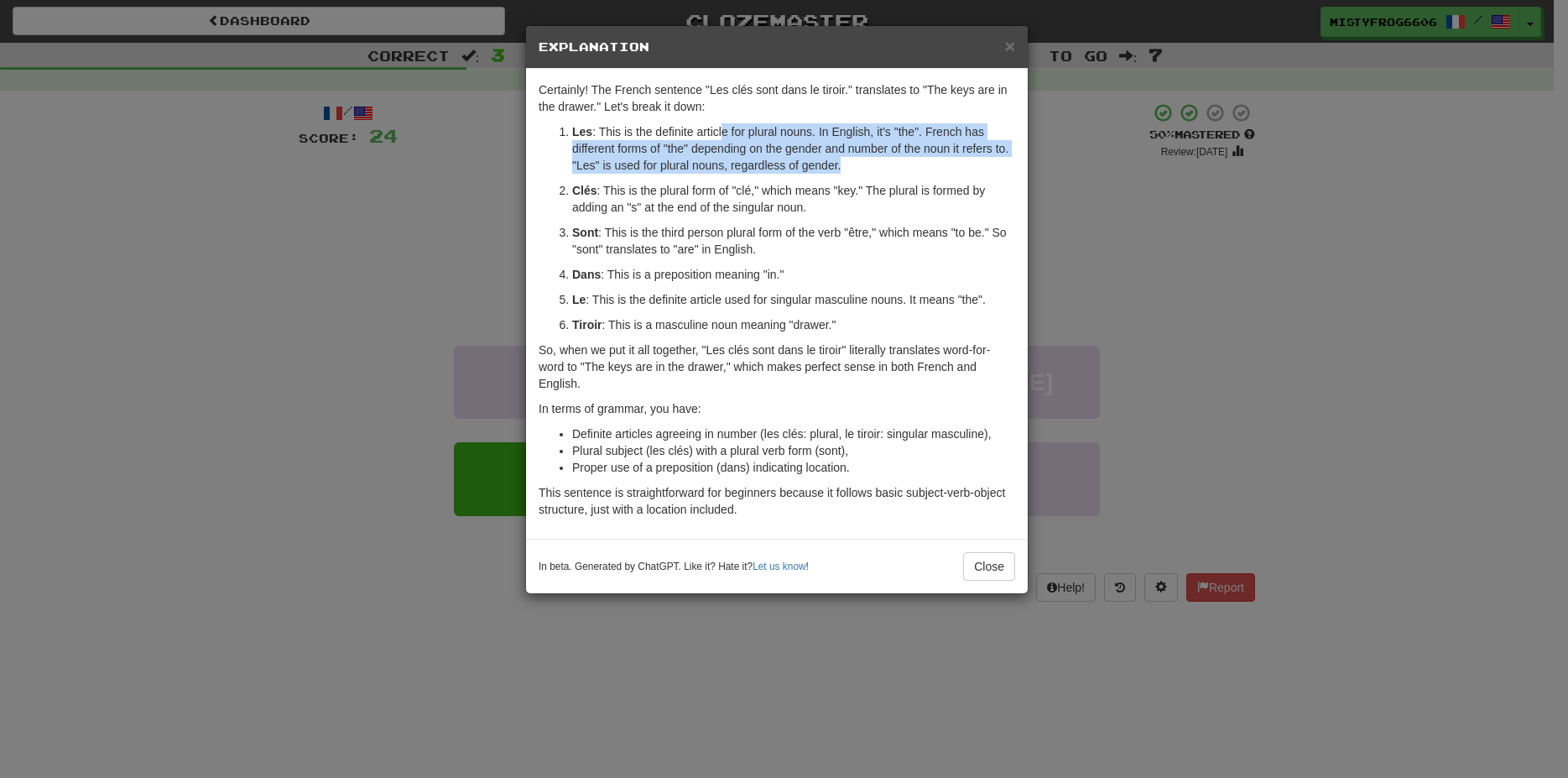 drag, startPoint x: 837, startPoint y: 138, endPoint x: 887, endPoint y: 169, distance: 58.830264 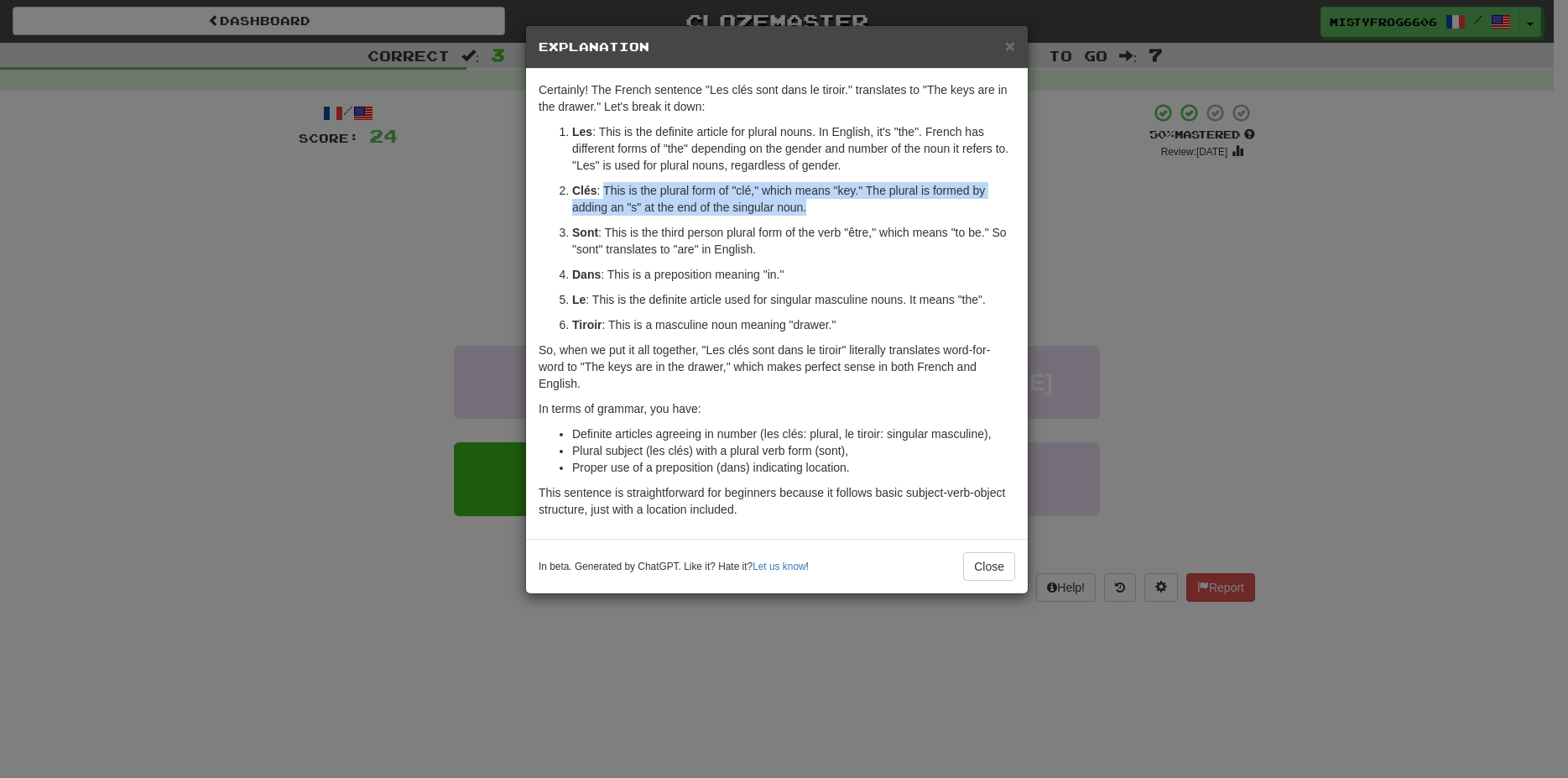 drag, startPoint x: 605, startPoint y: 184, endPoint x: 823, endPoint y: 207, distance: 219.20995 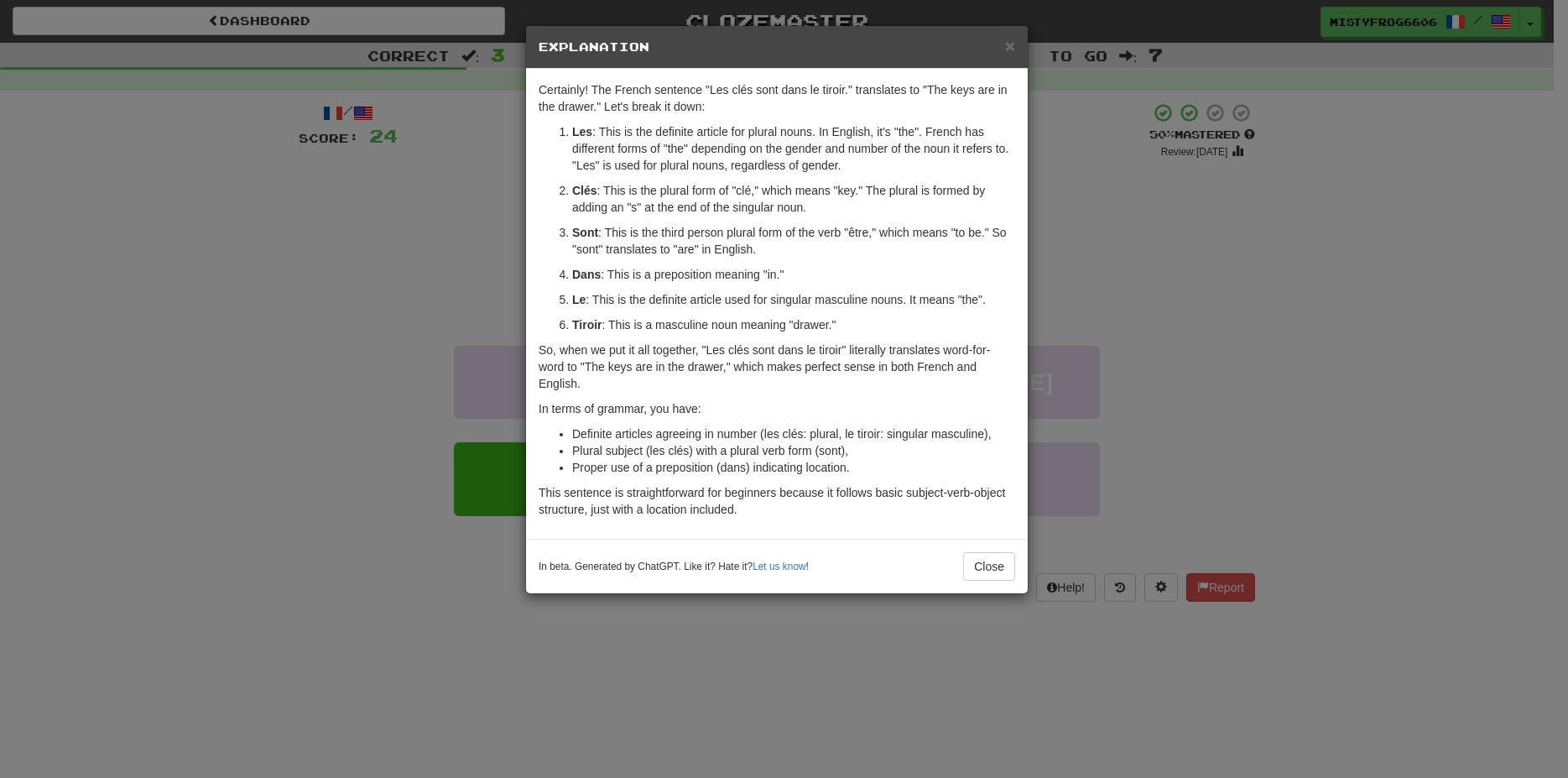 click on "Clés : This is the plural form of "clé," which means "key." The plural is formed by adding an "s" at the end of the singular noun." at bounding box center [794, 199] 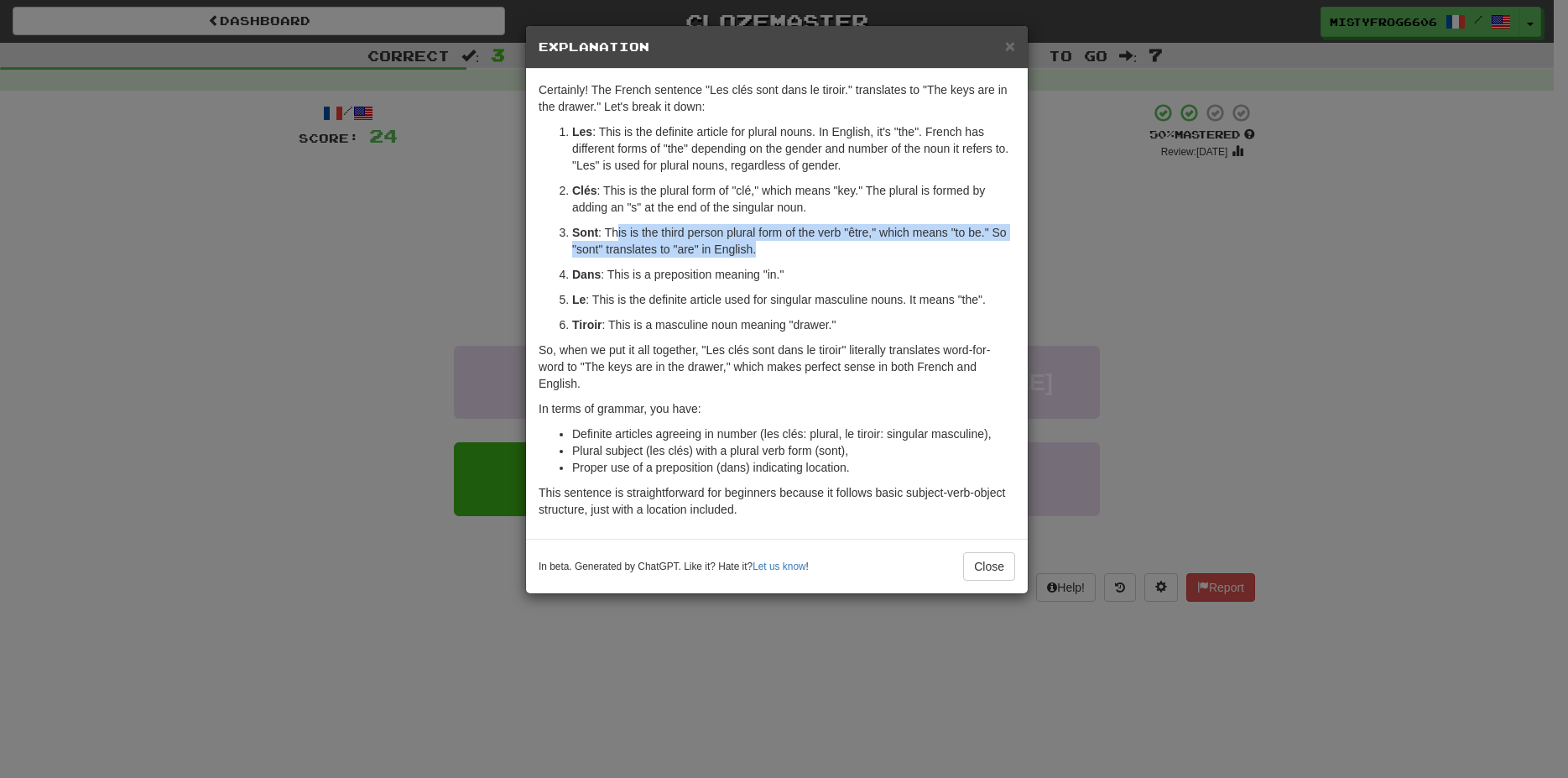 drag, startPoint x: 622, startPoint y: 226, endPoint x: 808, endPoint y: 246, distance: 187.07218 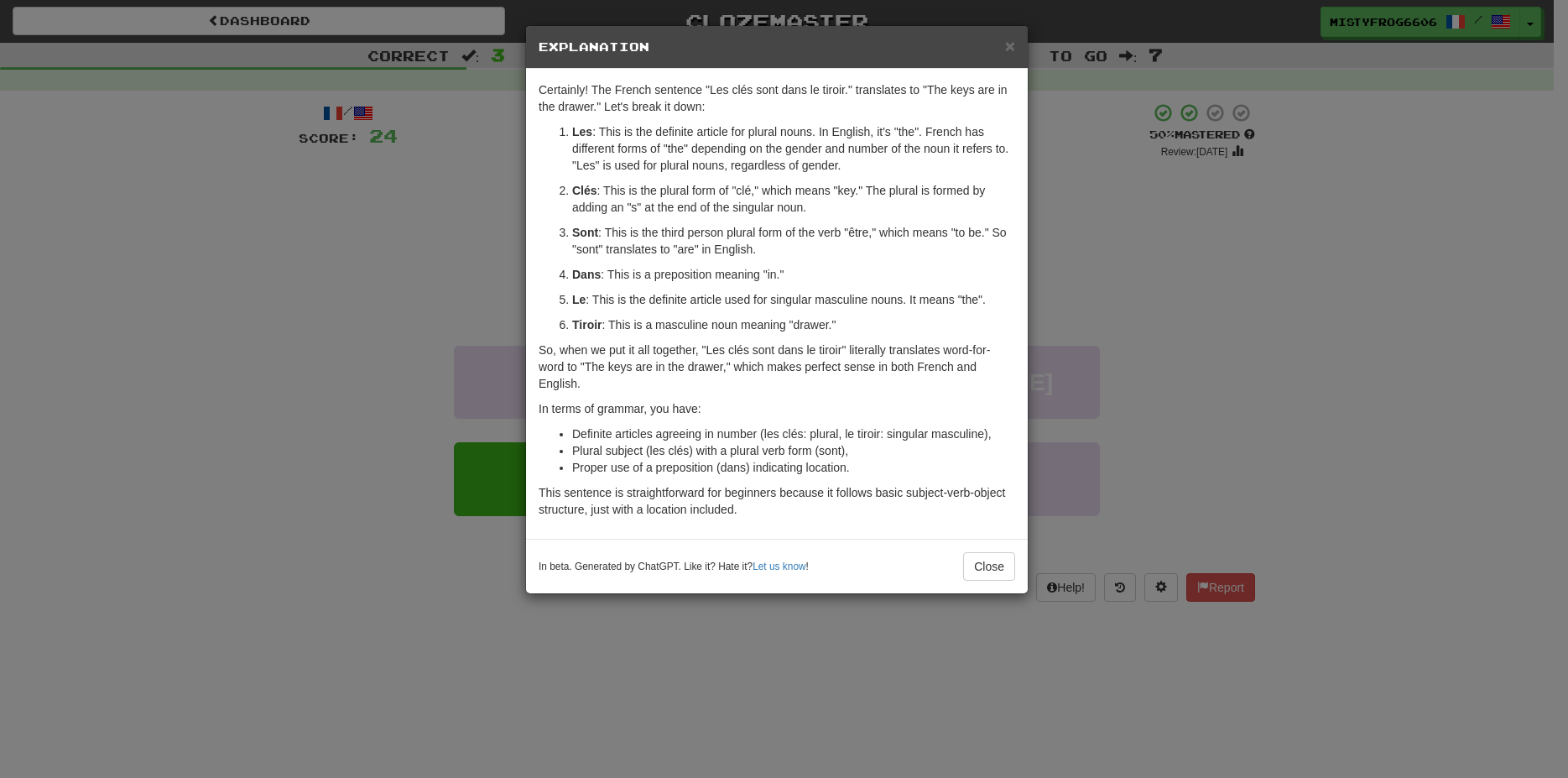 click on "Sont : This is the third person plural form of the verb "être," which means "to be." So "sont" translates to "are" in English." at bounding box center [794, 241] 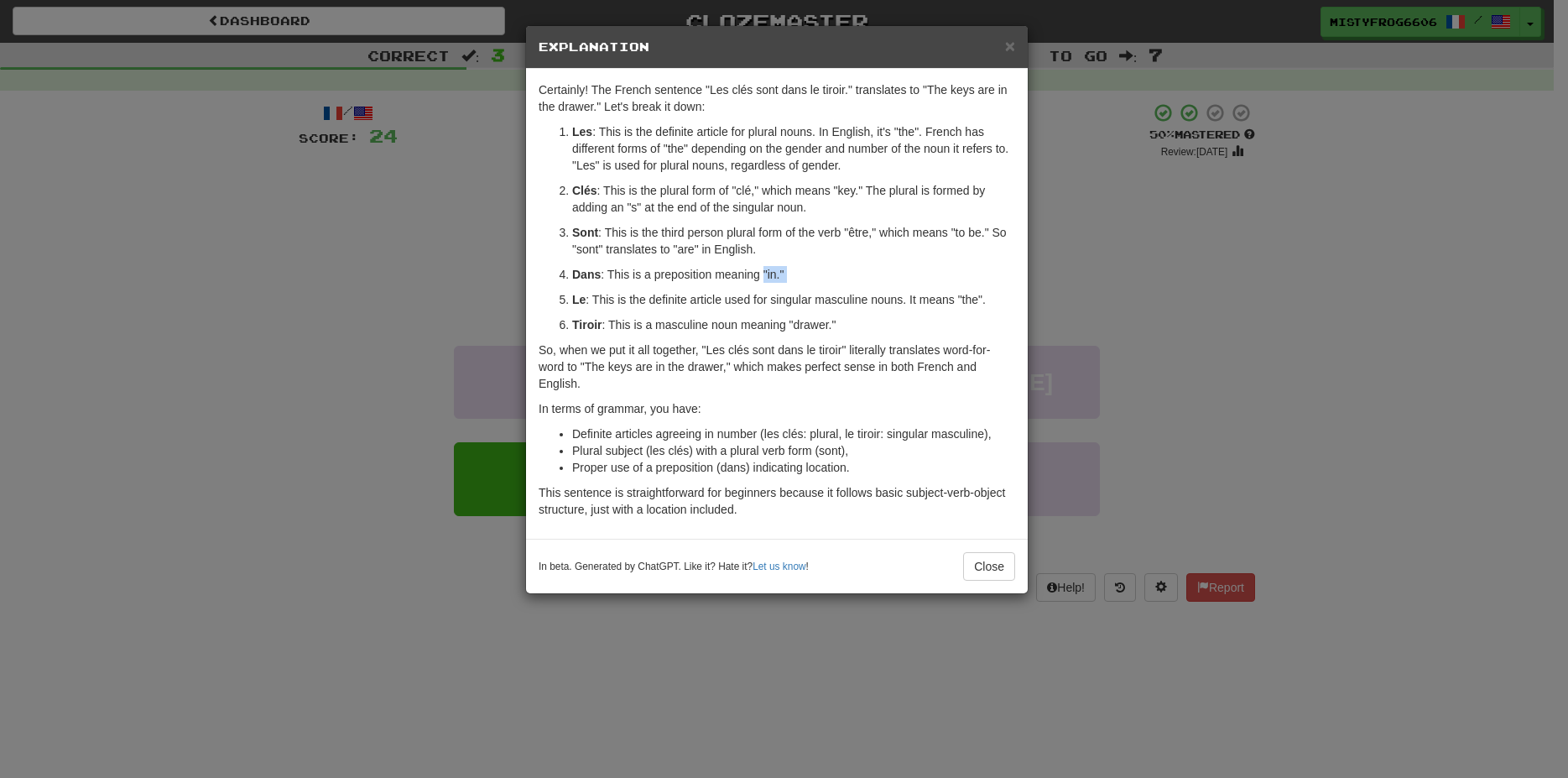 drag, startPoint x: 744, startPoint y: 274, endPoint x: 547, endPoint y: 287, distance: 197.42847 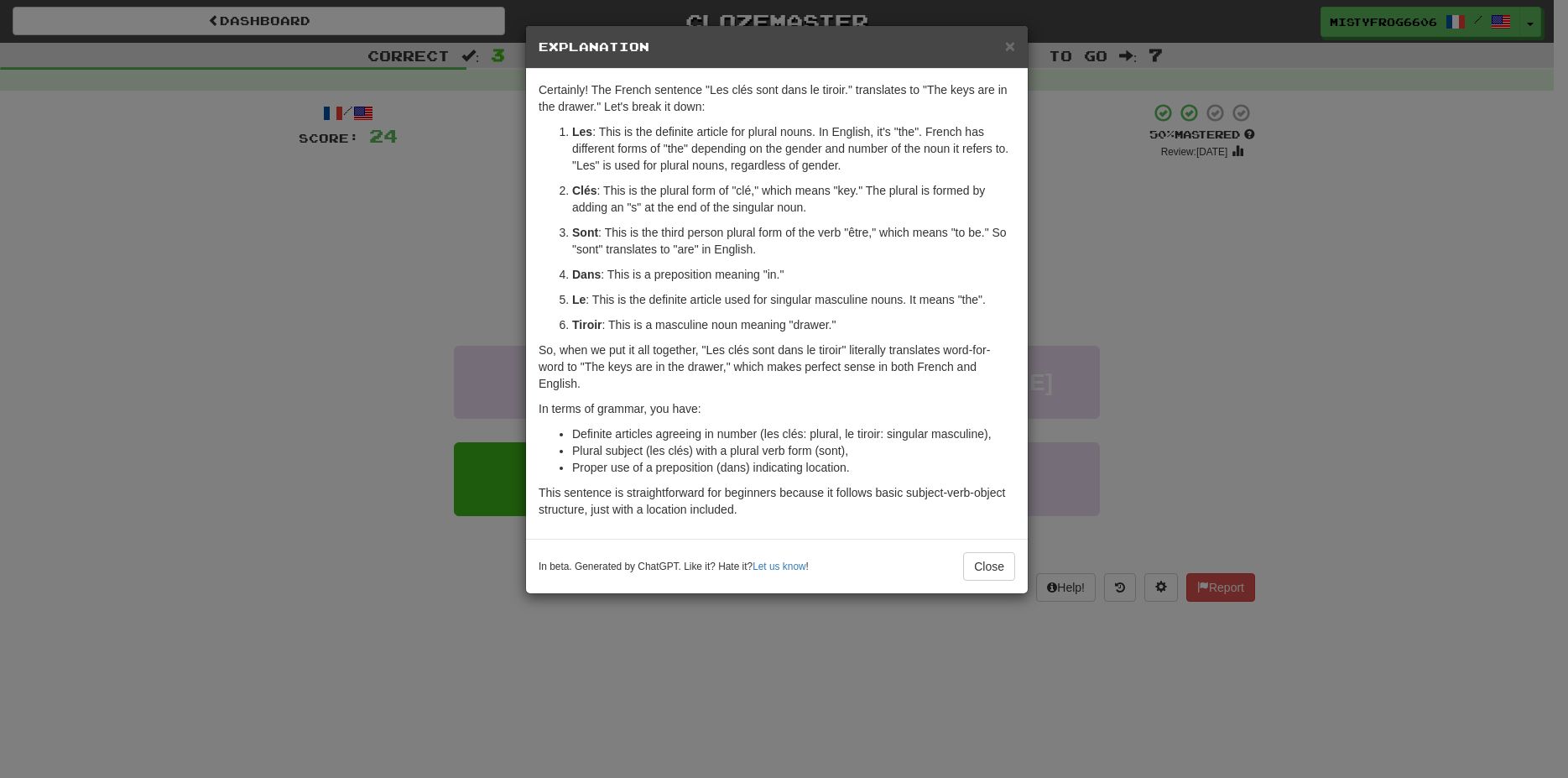 click on "Le : This is the definite article used for singular masculine nouns. It means "the"." at bounding box center [794, 300] 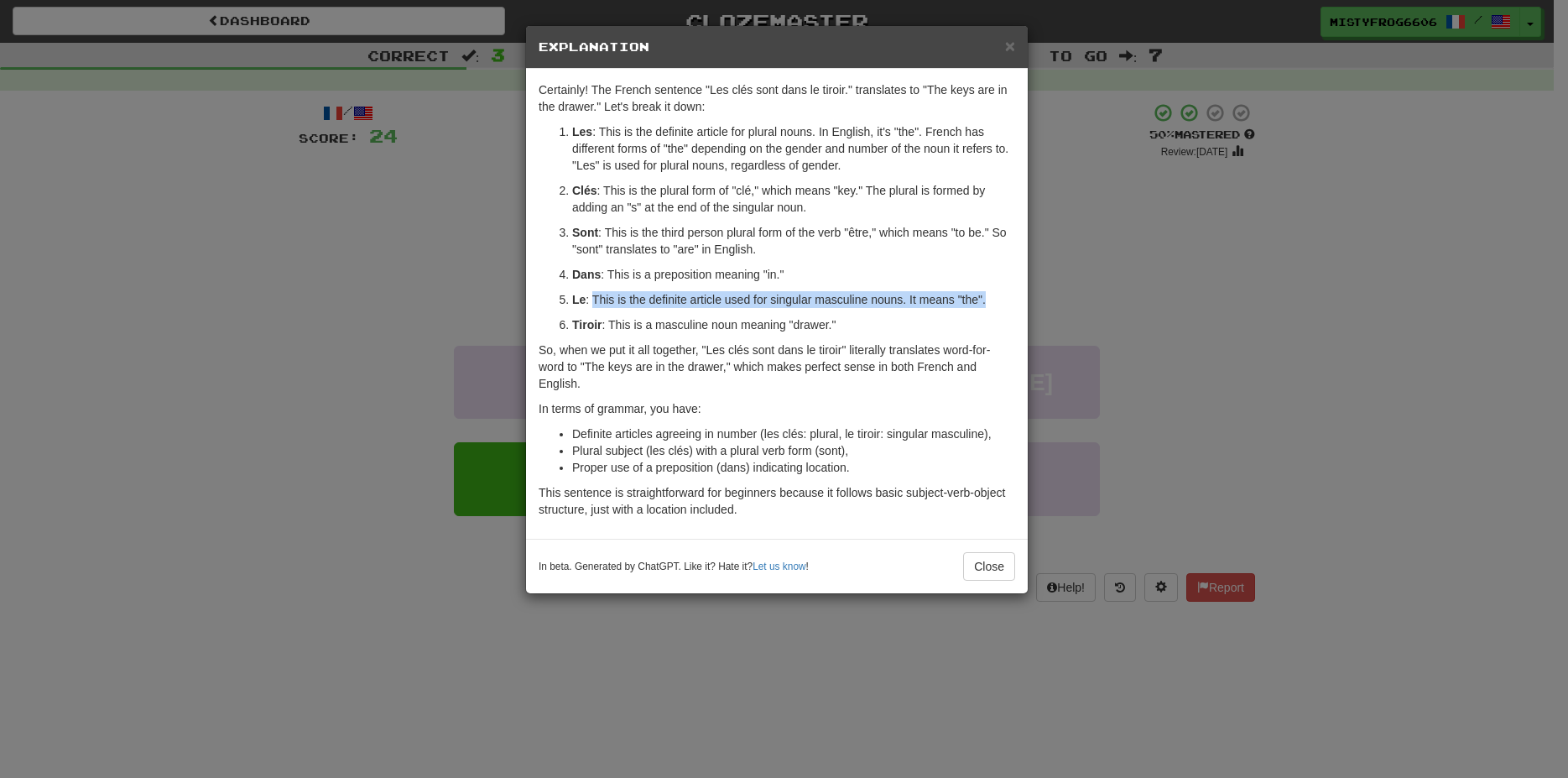 drag, startPoint x: 598, startPoint y: 301, endPoint x: 1050, endPoint y: 295, distance: 452.03982 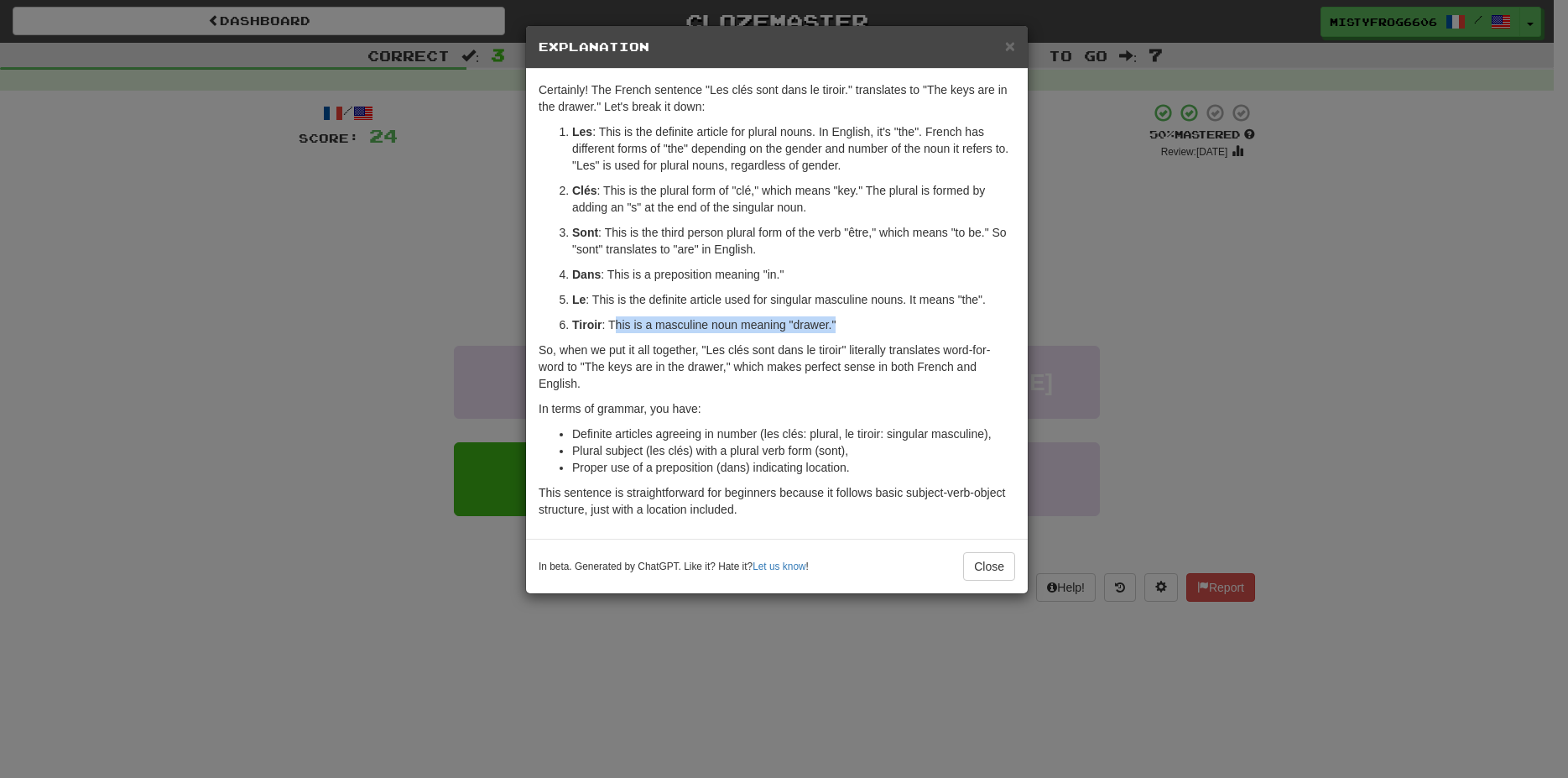 drag, startPoint x: 644, startPoint y: 326, endPoint x: 1041, endPoint y: 315, distance: 397.15236 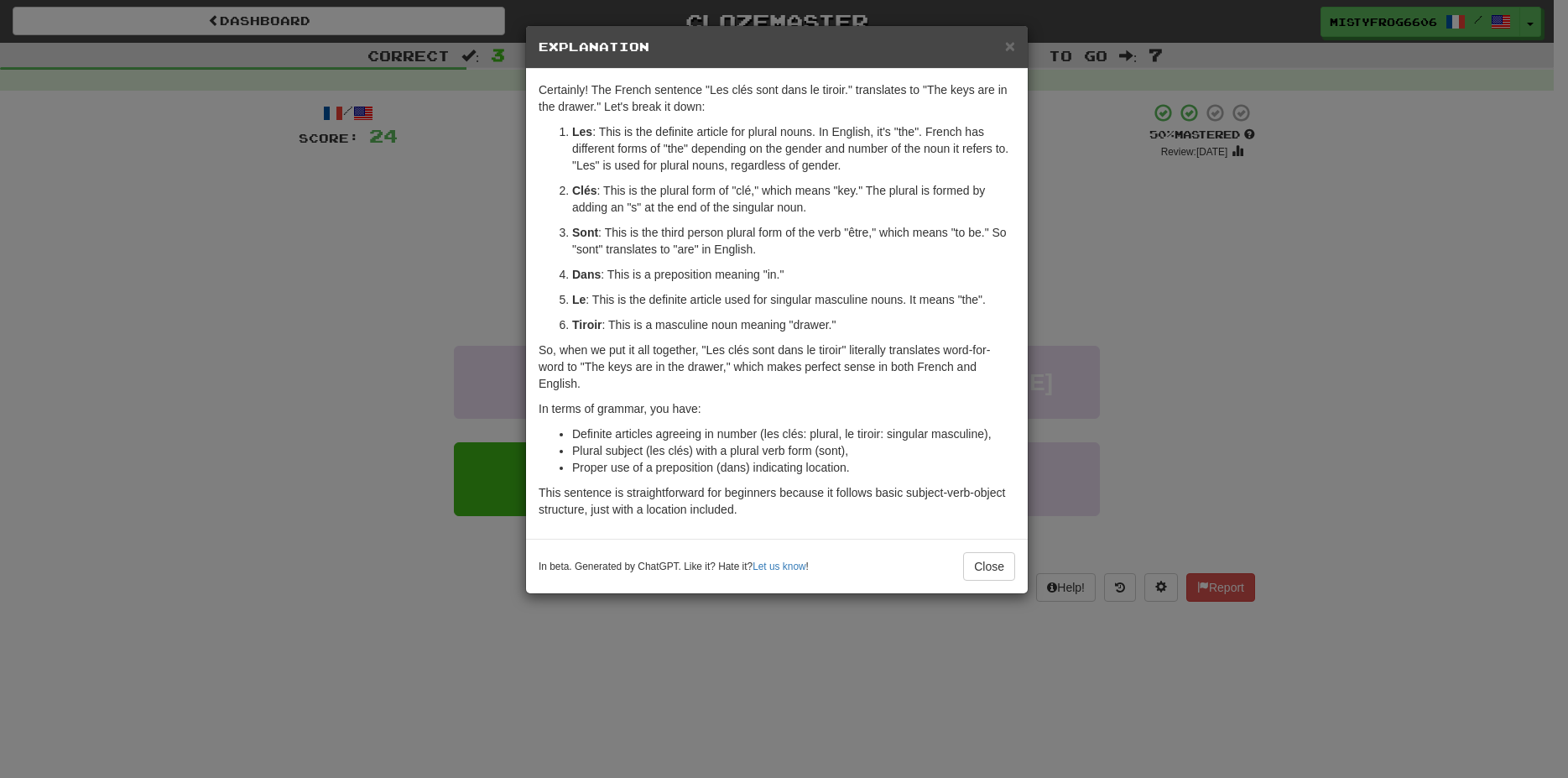 click on "× Explanation Certainly! The French sentence "Les clés sont dans le tiroir." translates to "The keys are in the drawer." Let's break it down:
Les : This is the definite article for plural nouns. In English, it's "the". French has different forms of "the" depending on the gender and number of the noun it refers to. "Les" is used for plural nouns, regardless of gender.
Clés : This is the plural form of "clé," which means "key." The plural is formed by adding an "s" at the end of the singular noun.
Sont : This is the third person plural form of the verb "être," which means "to be." So "sont" translates to "are" in English.
Dans : This is a preposition meaning "in."
Le : This is the definite article used for singular masculine nouns. It means "the".
Tiroir : This is a masculine noun meaning "drawer."
In terms of grammar, you have:
Definite articles agreeing in number (les clés: plural, le tiroir: singular masculine),
Let us know ! Close" at bounding box center [784, 389] 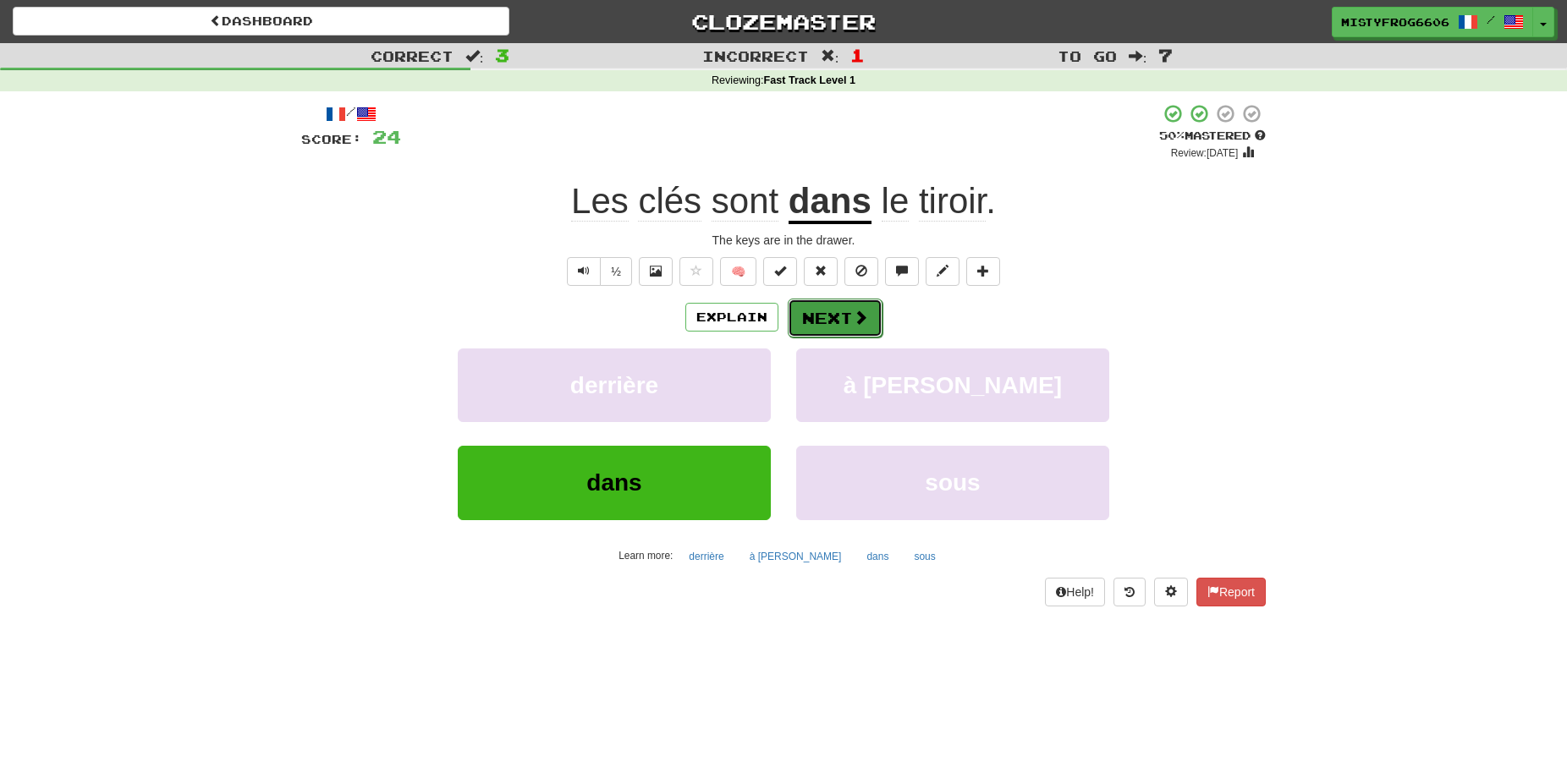 click on "Next" at bounding box center [835, 318] 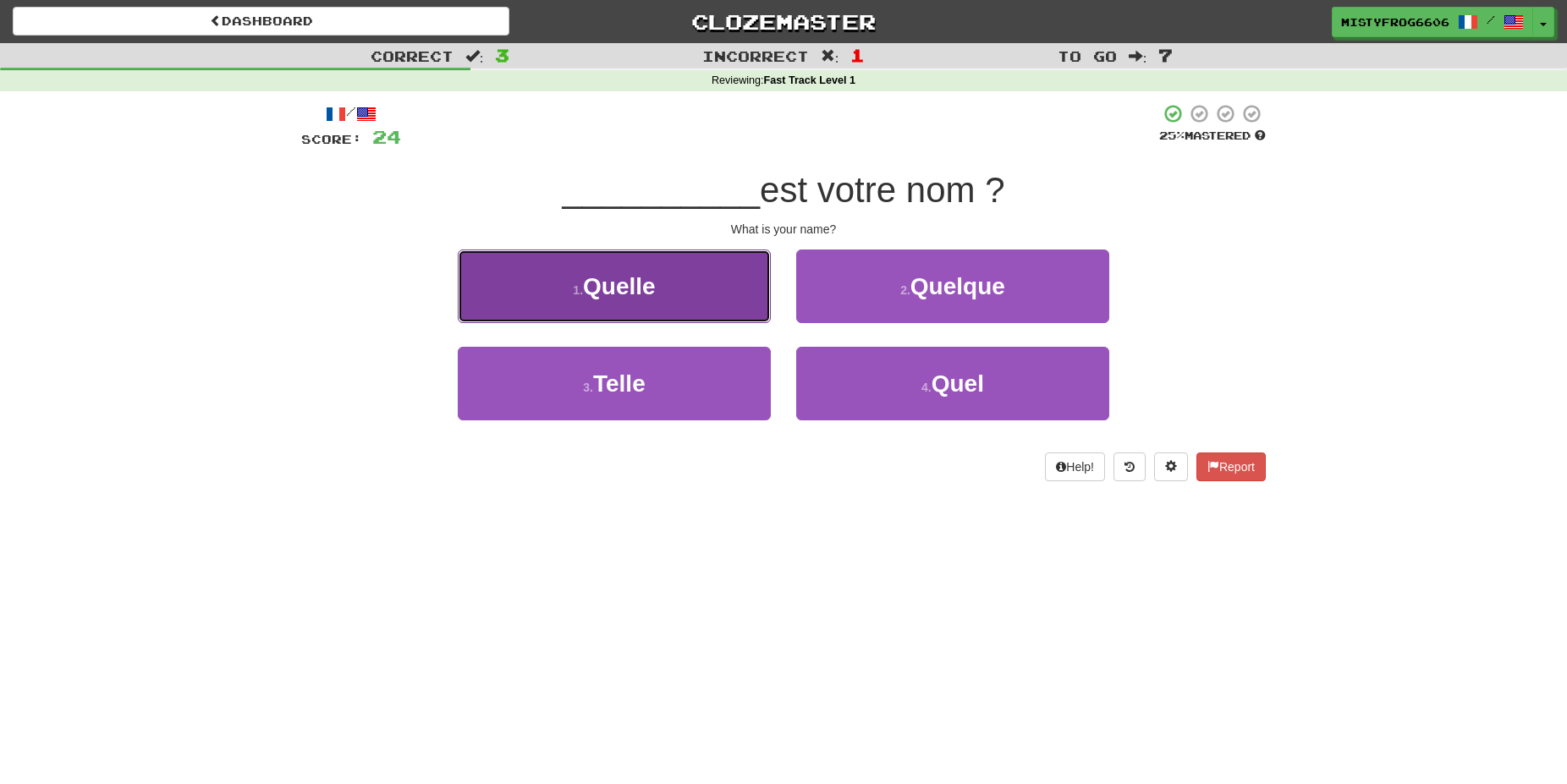 click on "1 .  Quelle" at bounding box center [614, 286] 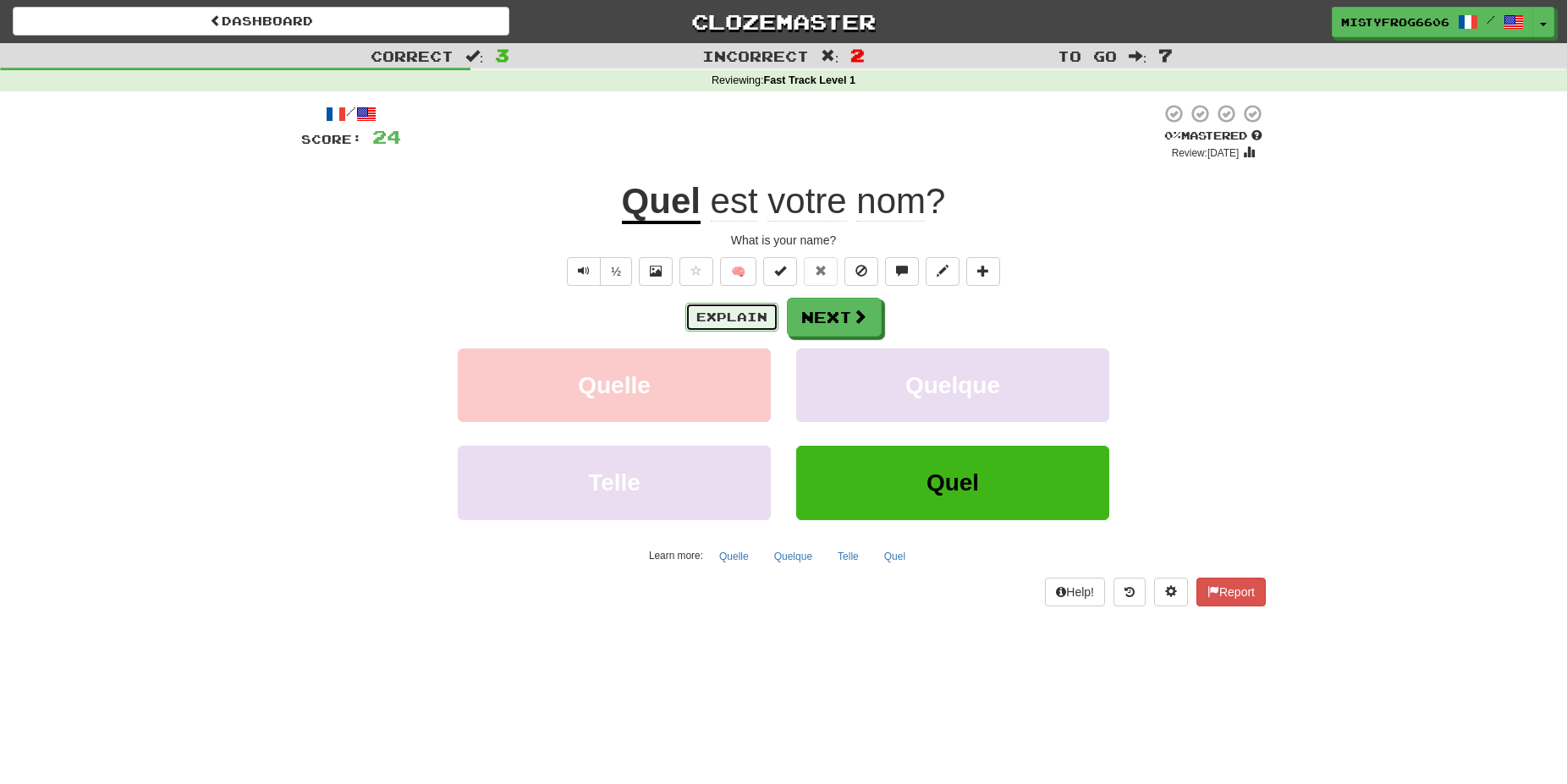 click on "Explain" at bounding box center [732, 317] 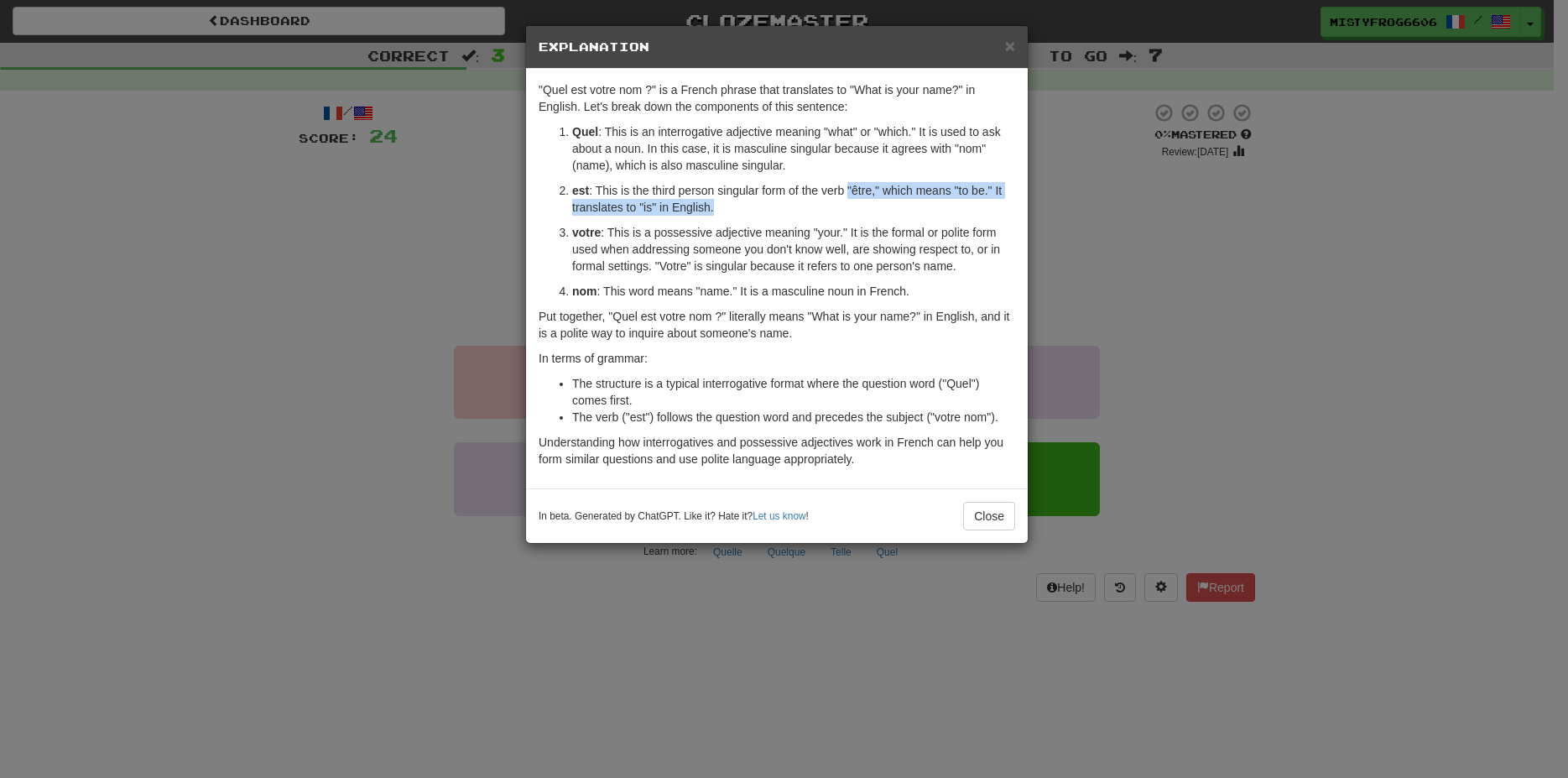 drag, startPoint x: 852, startPoint y: 191, endPoint x: 1082, endPoint y: 219, distance: 231.69808 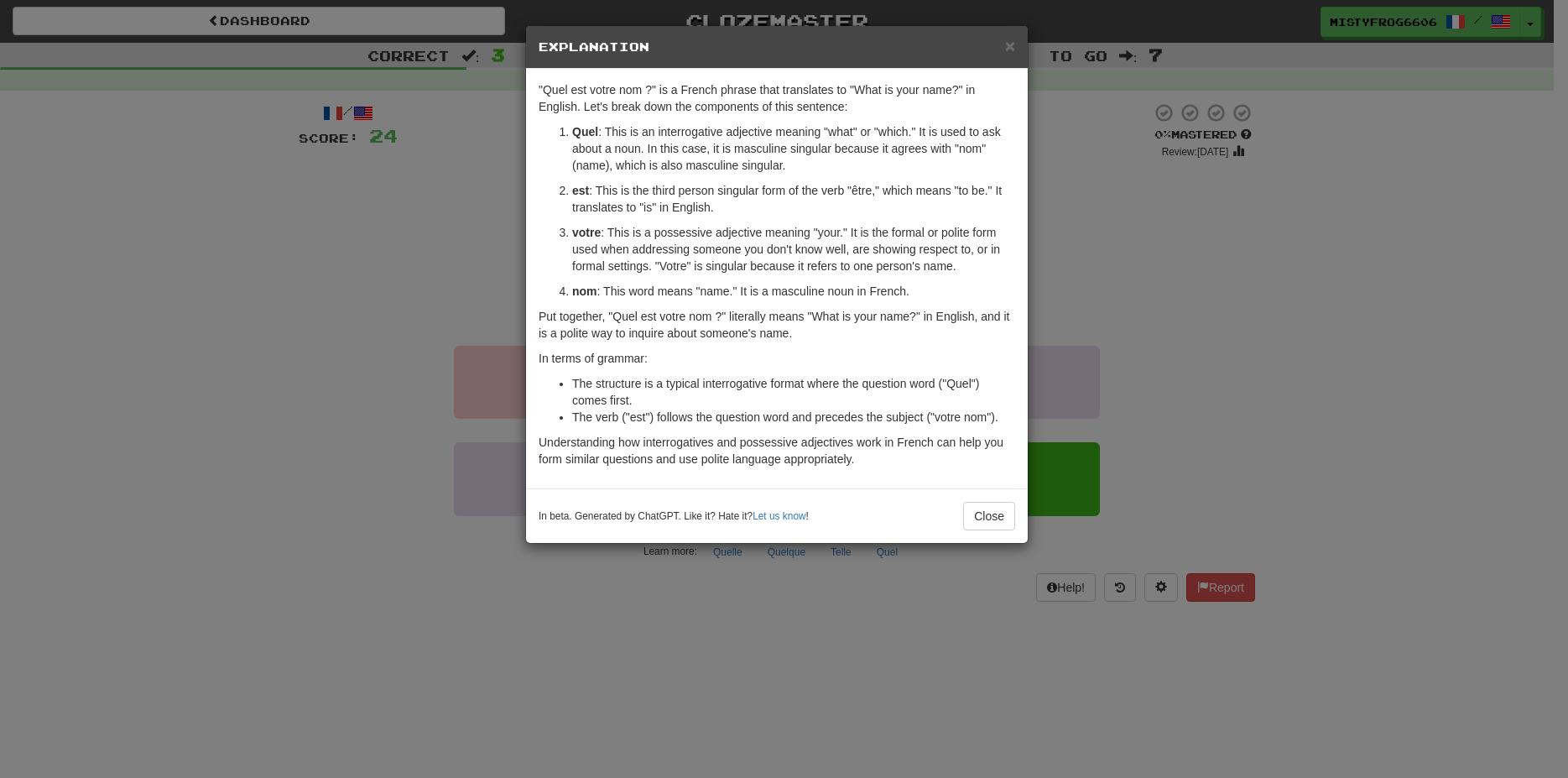 click on "Quel : This is an interrogative adjective meaning "what" or "which." It is used to ask about a noun. In this case, it is masculine singular because it agrees with "nom" (name), which is also masculine singular.
est : This is the third person singular form of the verb "être," which means "to be." It translates to "is" in English.
votre : This is a possessive adjective meaning "your." It is the formal or polite form used when addressing someone you don't know well, are showing respect to, or in formal settings. "Votre" is singular because it refers to one person's name.
nom : This word means "name." It is a masculine noun in French." at bounding box center (777, 211) 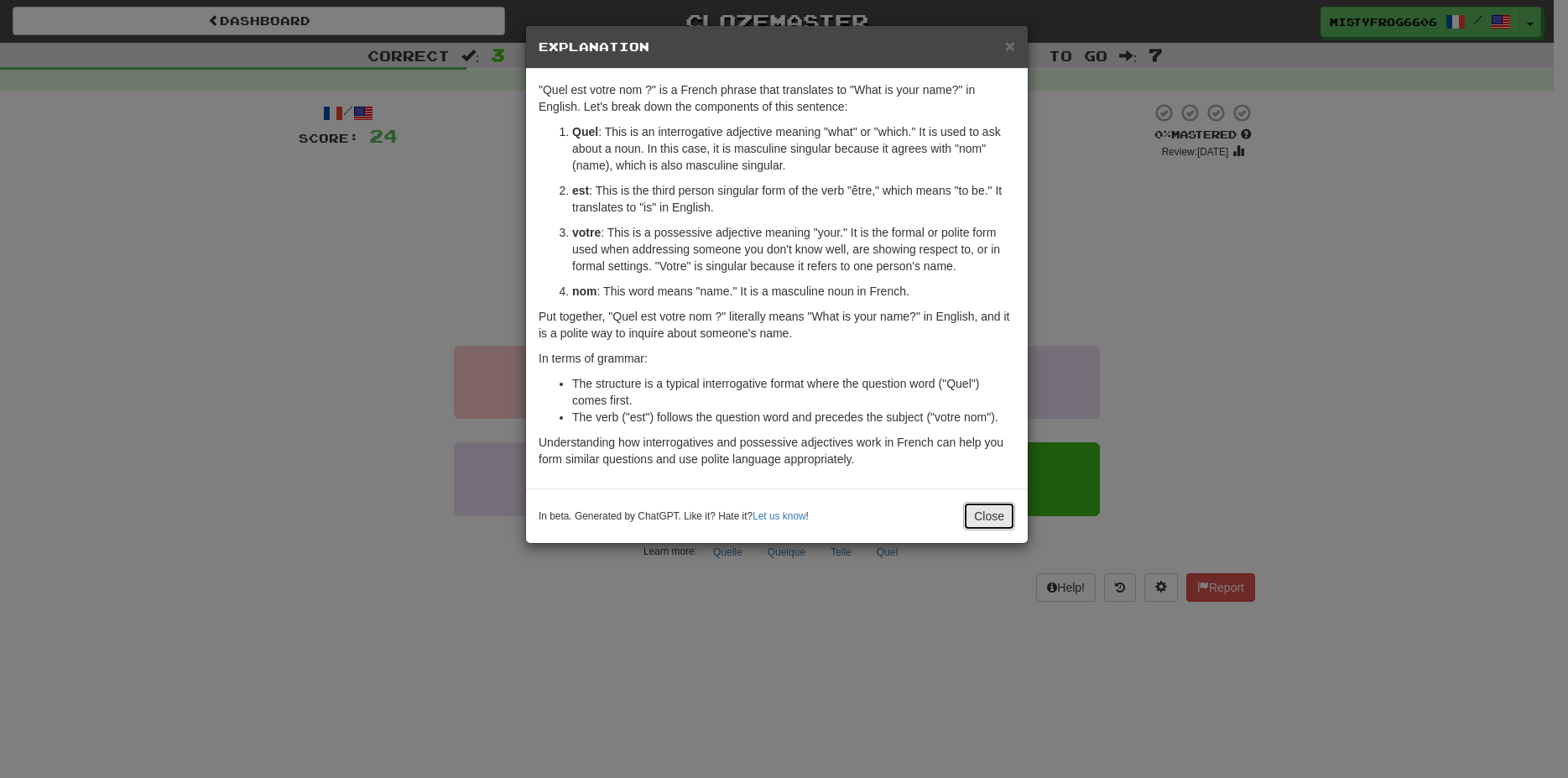 click on "Close" at bounding box center [989, 516] 